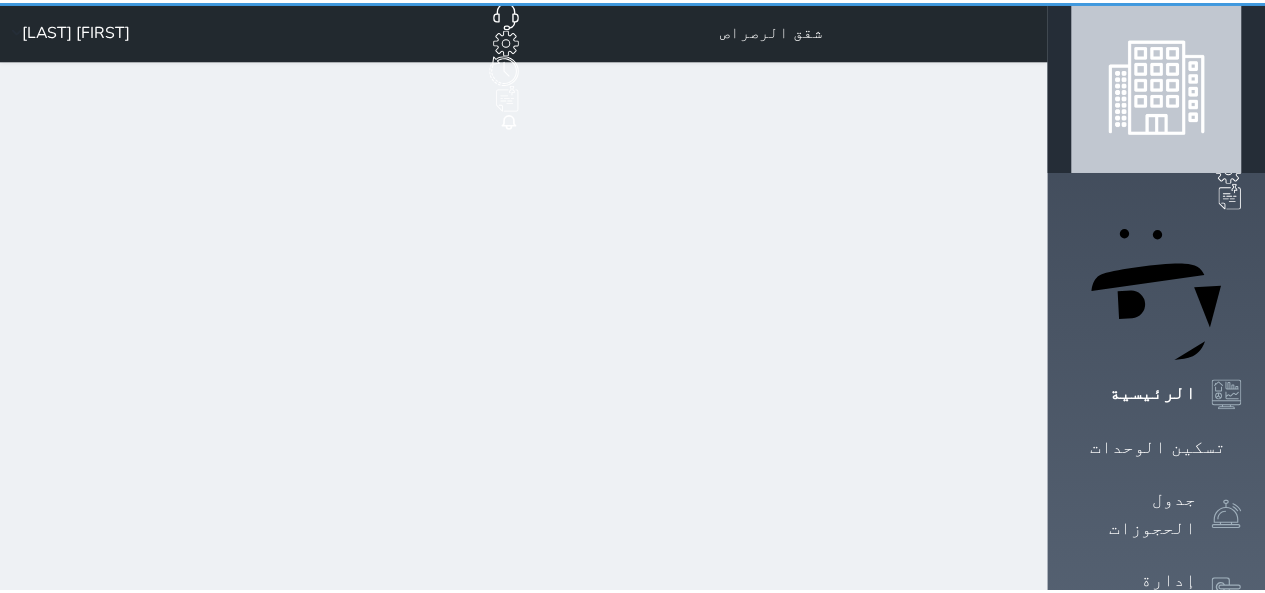 scroll, scrollTop: 0, scrollLeft: 0, axis: both 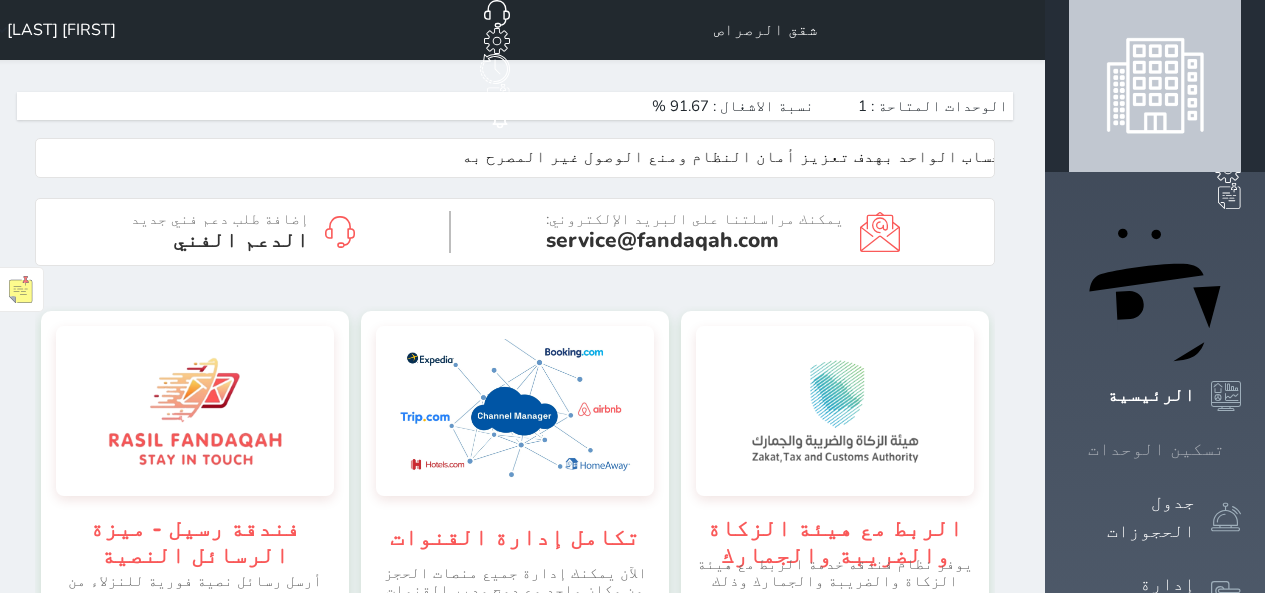 click 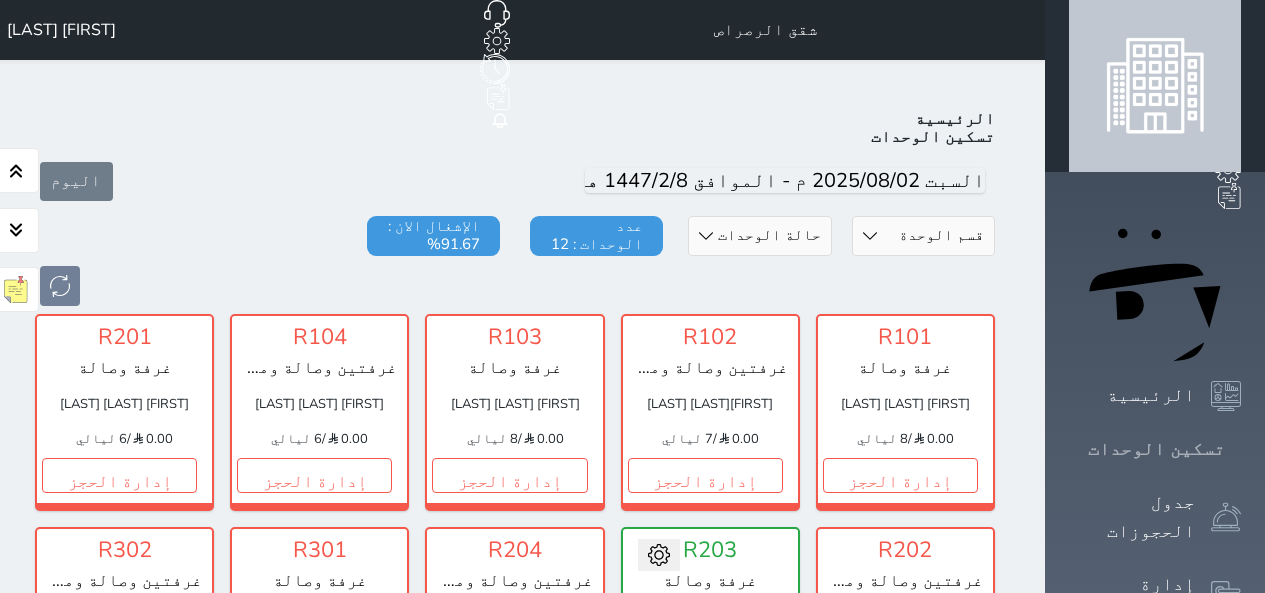 scroll, scrollTop: 78, scrollLeft: 0, axis: vertical 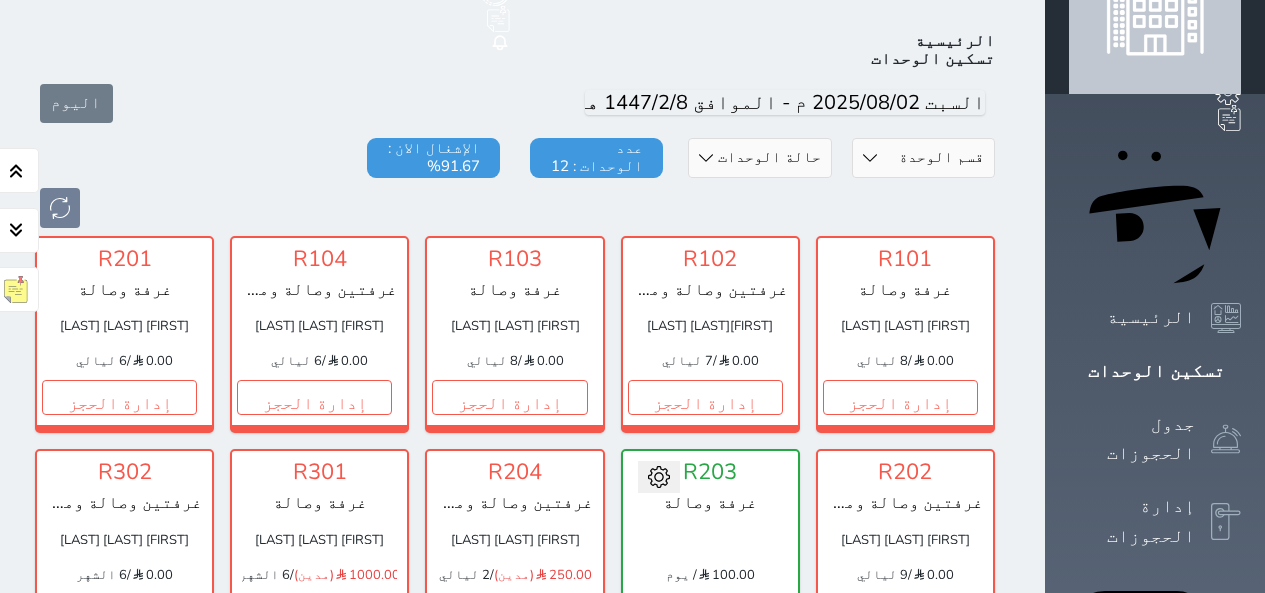 click on "حجز" at bounding box center (705, 611) 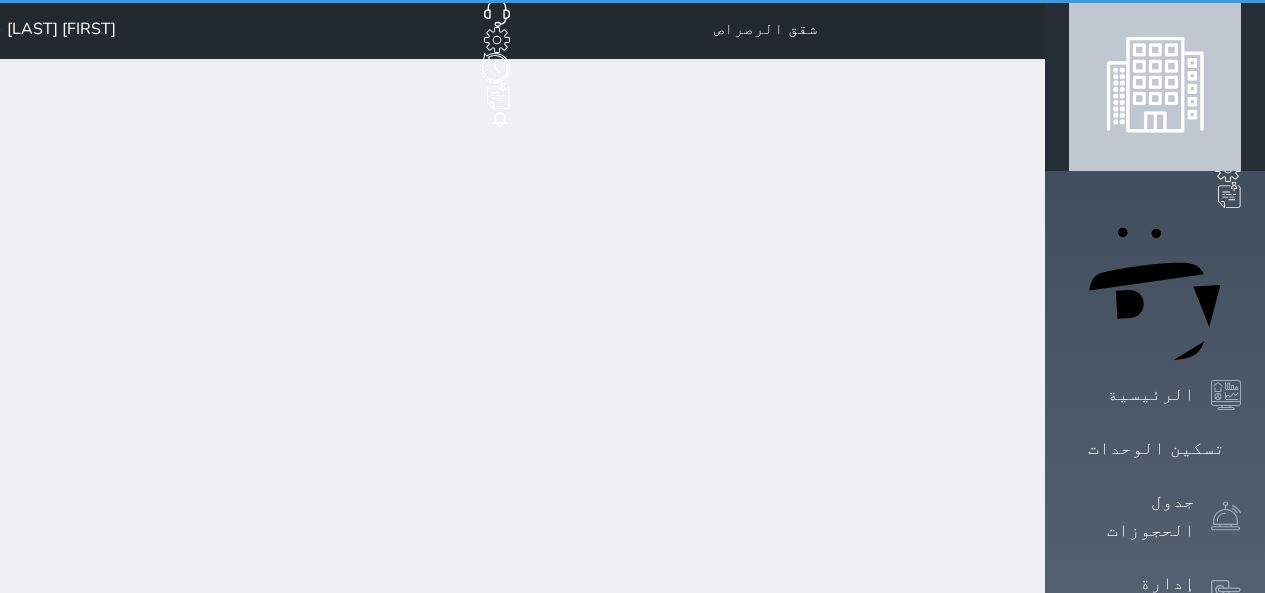 scroll, scrollTop: 0, scrollLeft: 0, axis: both 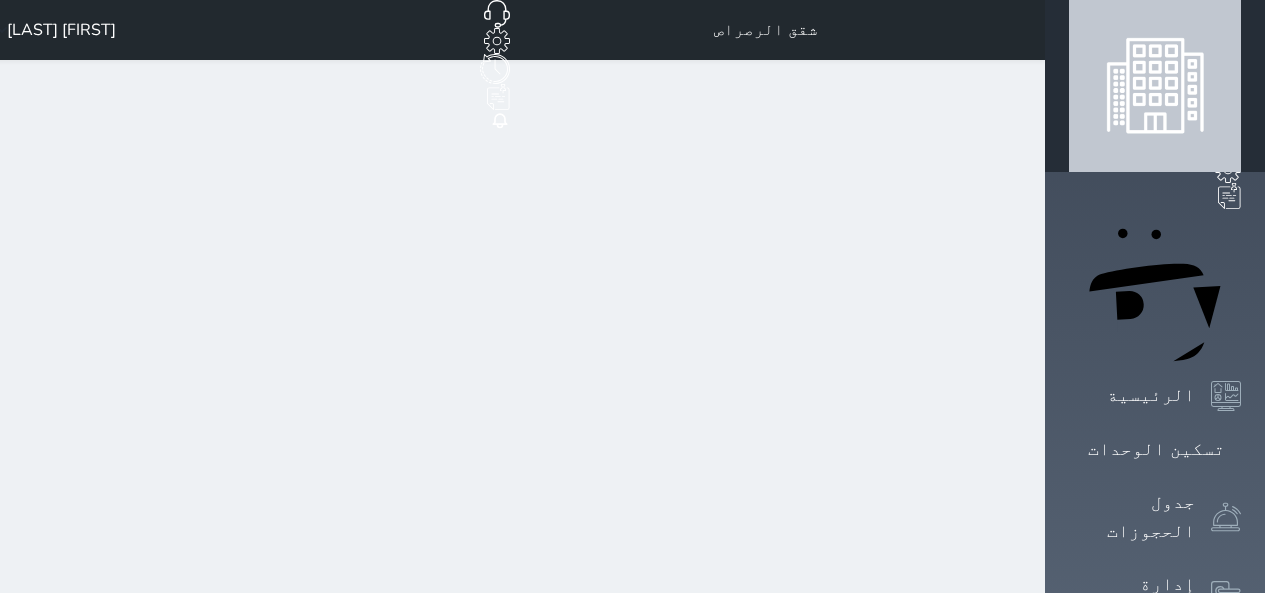 select on "1" 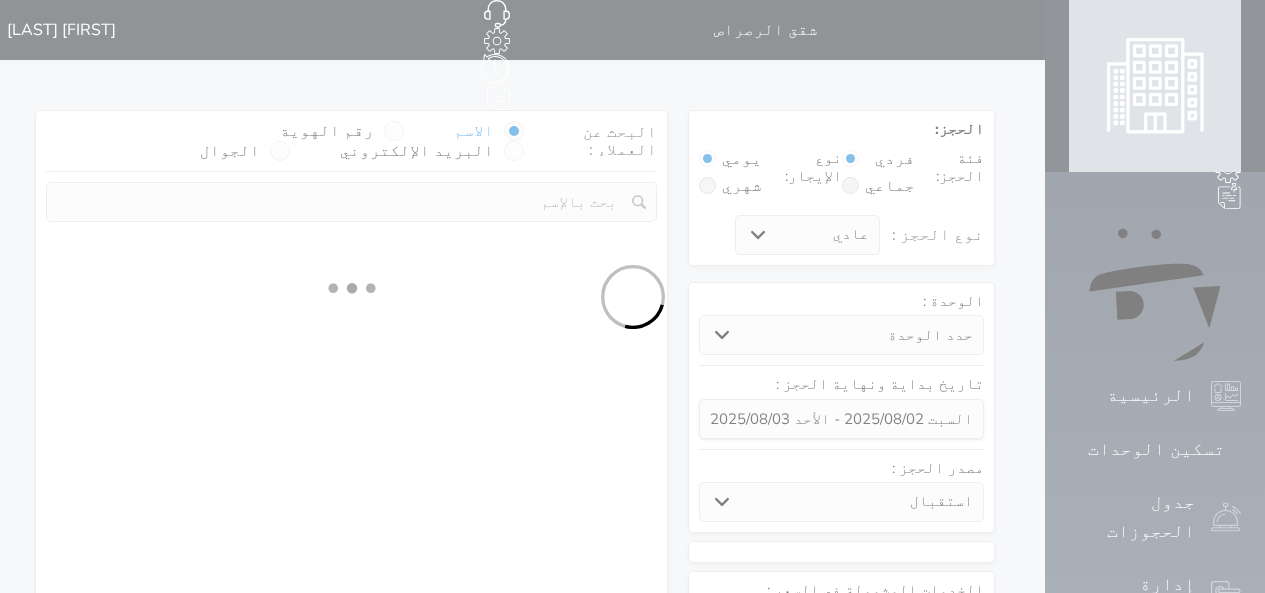 select 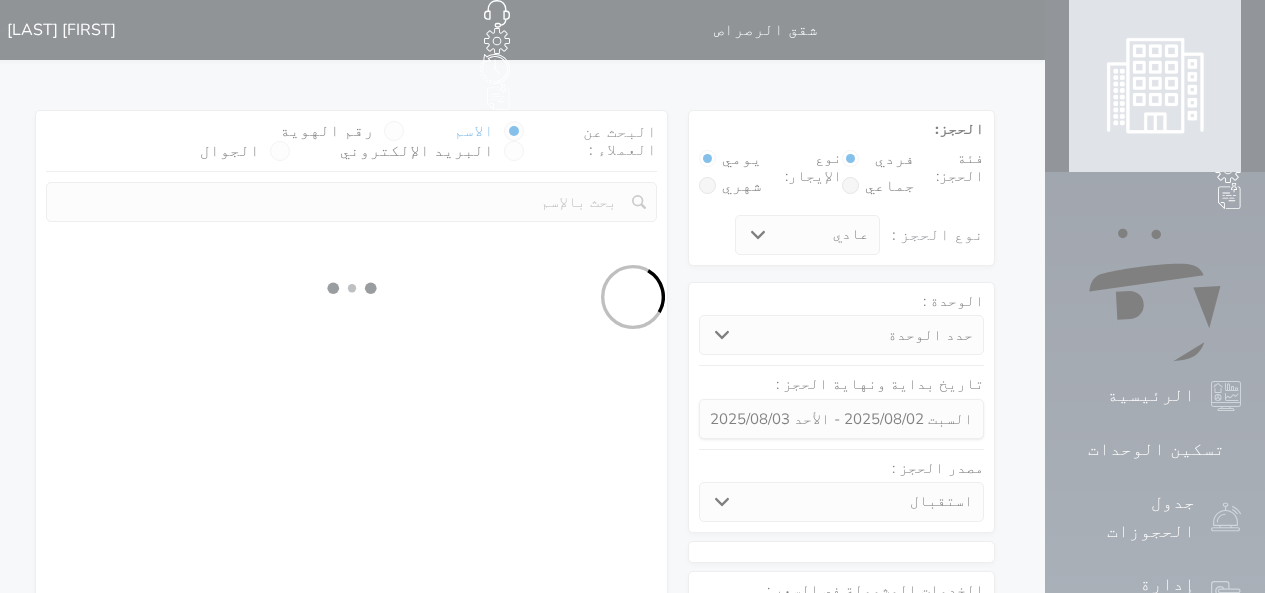 select on "1" 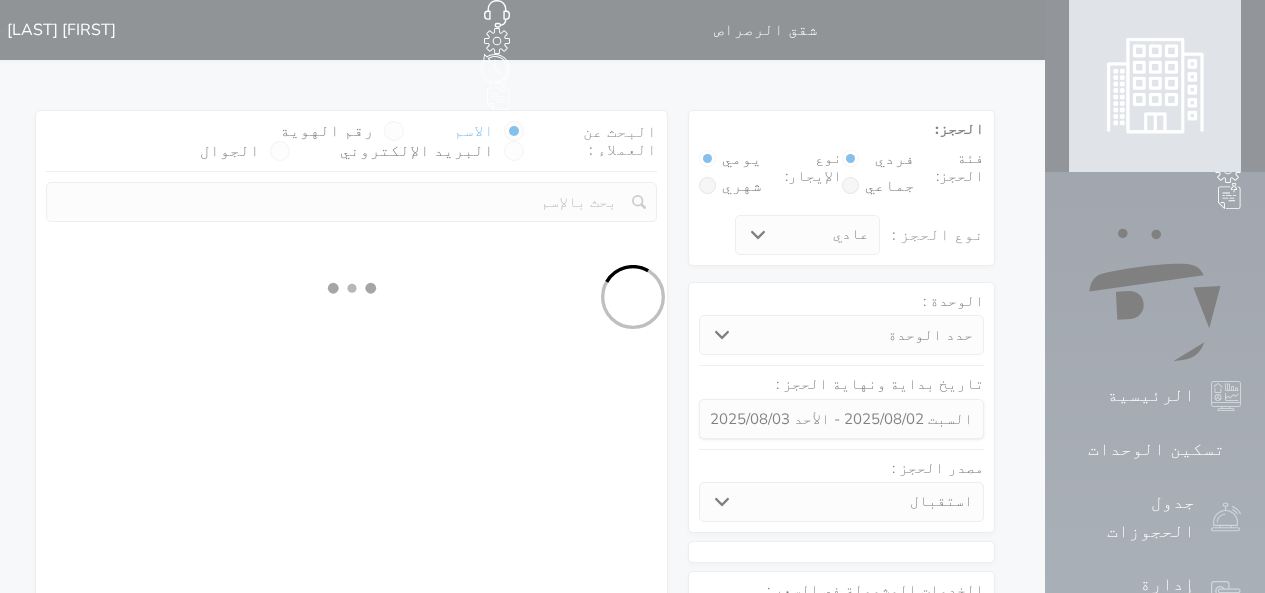 select on "113" 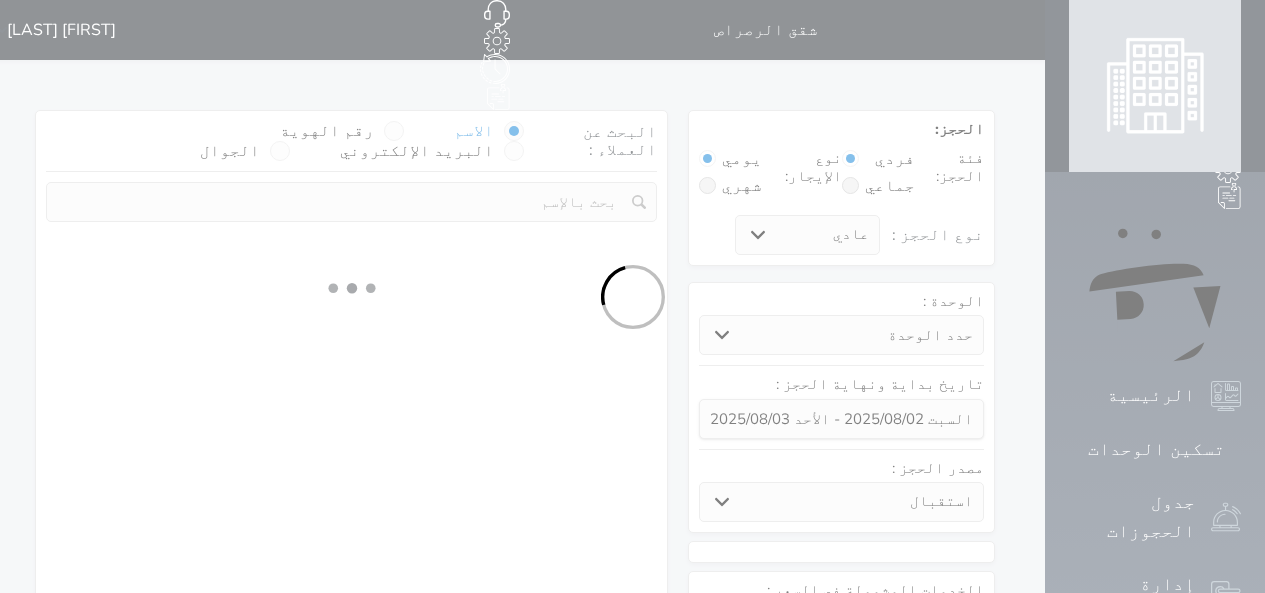 select on "1" 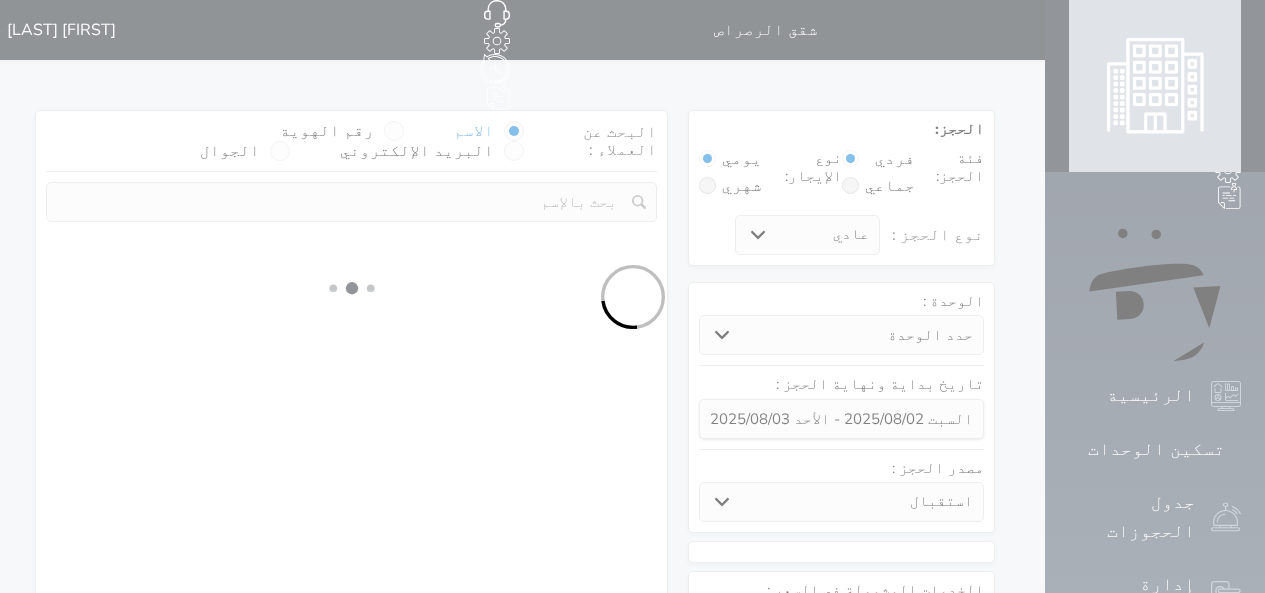 select 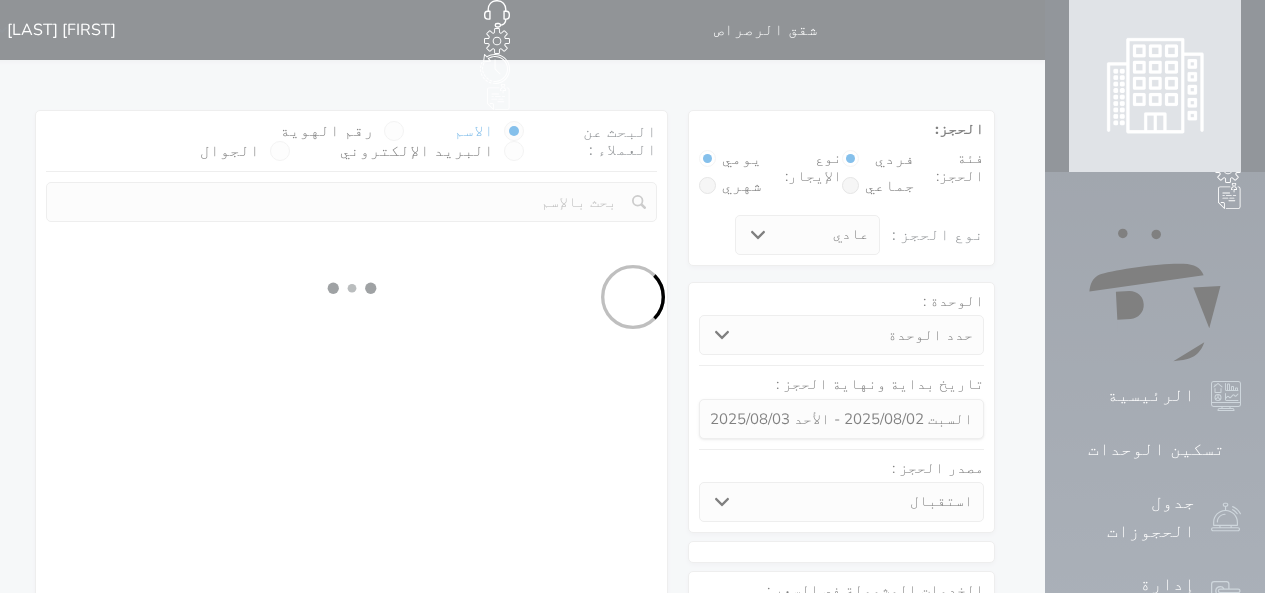 select on "7" 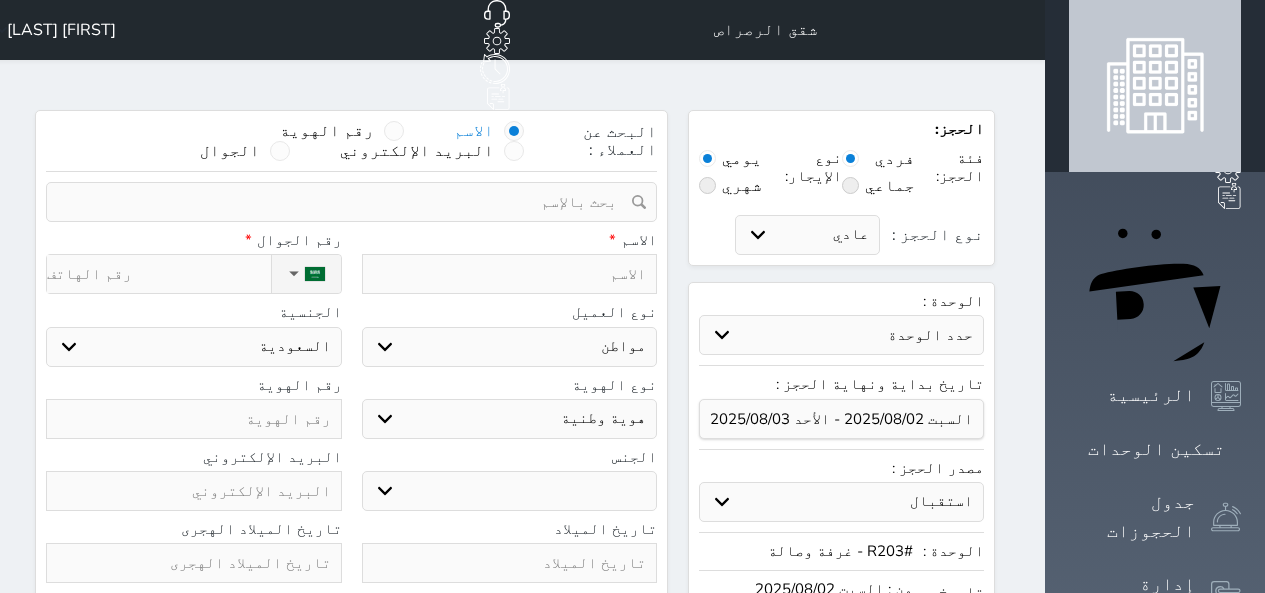 click at bounding box center (344, 202) 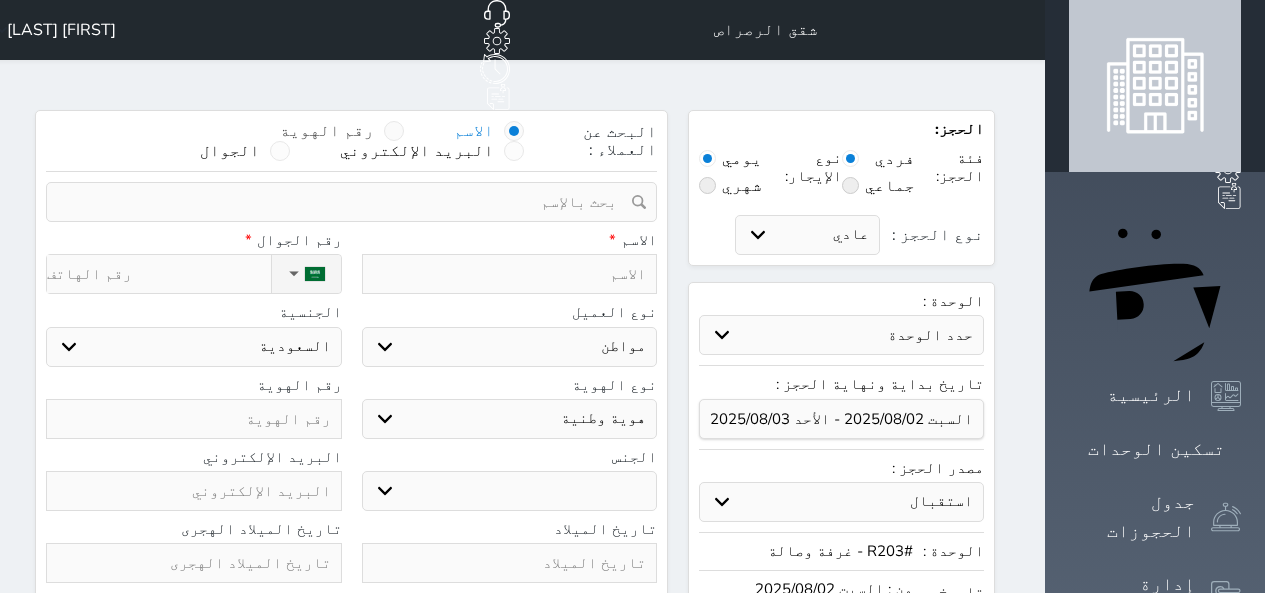 click at bounding box center (394, 131) 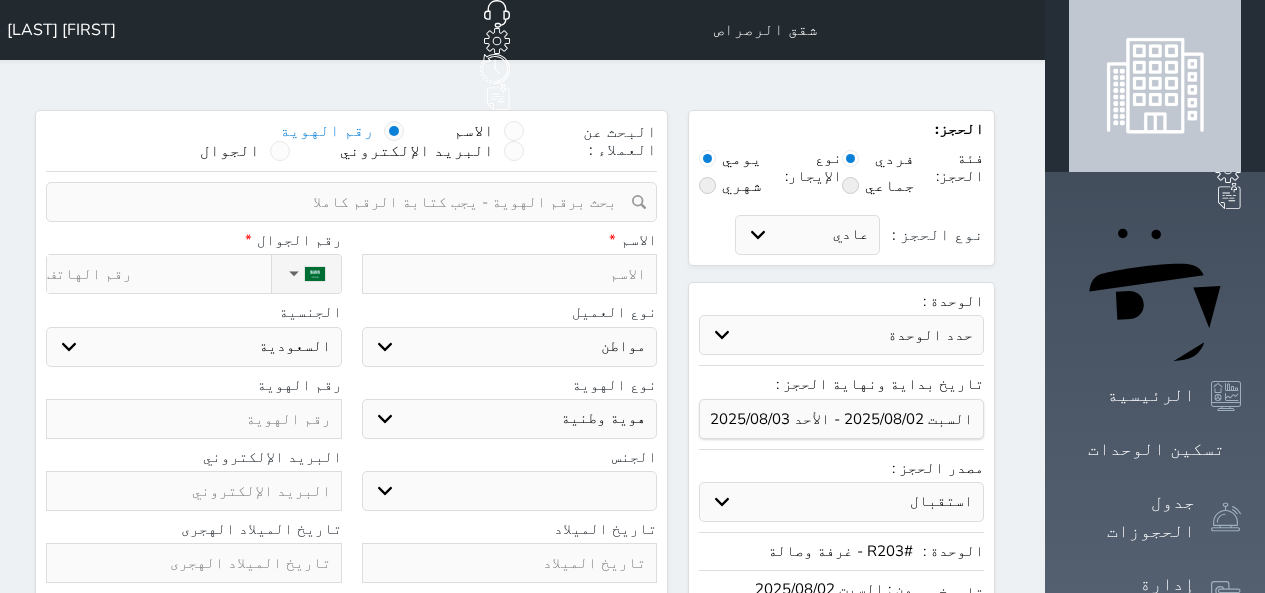 select 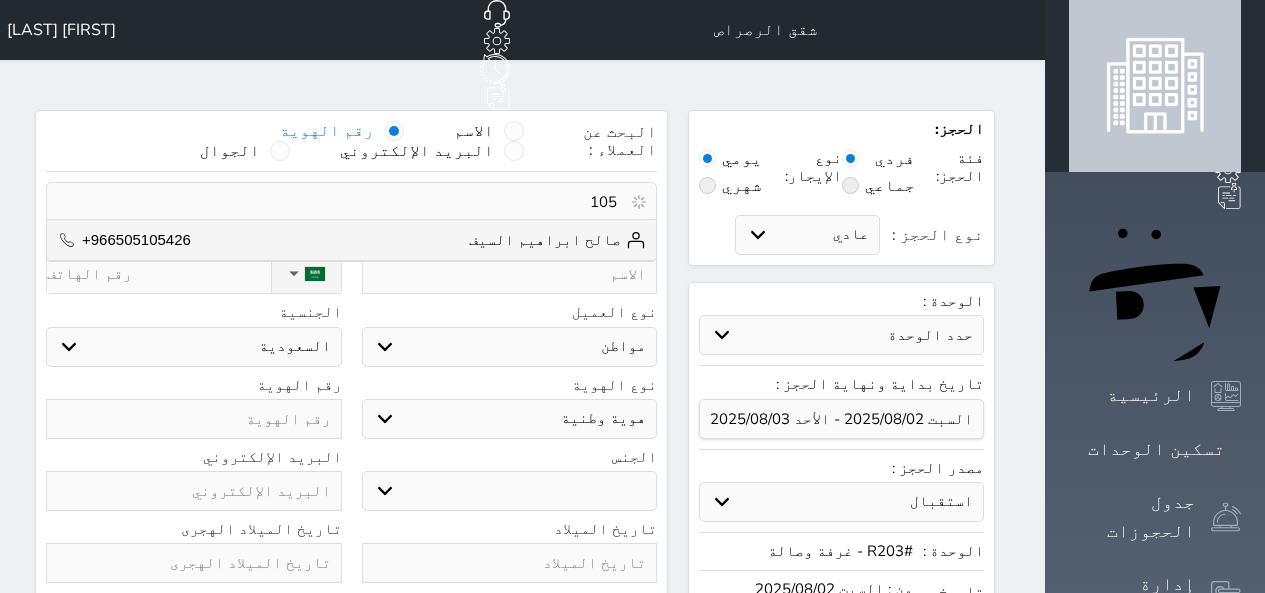type on "1056" 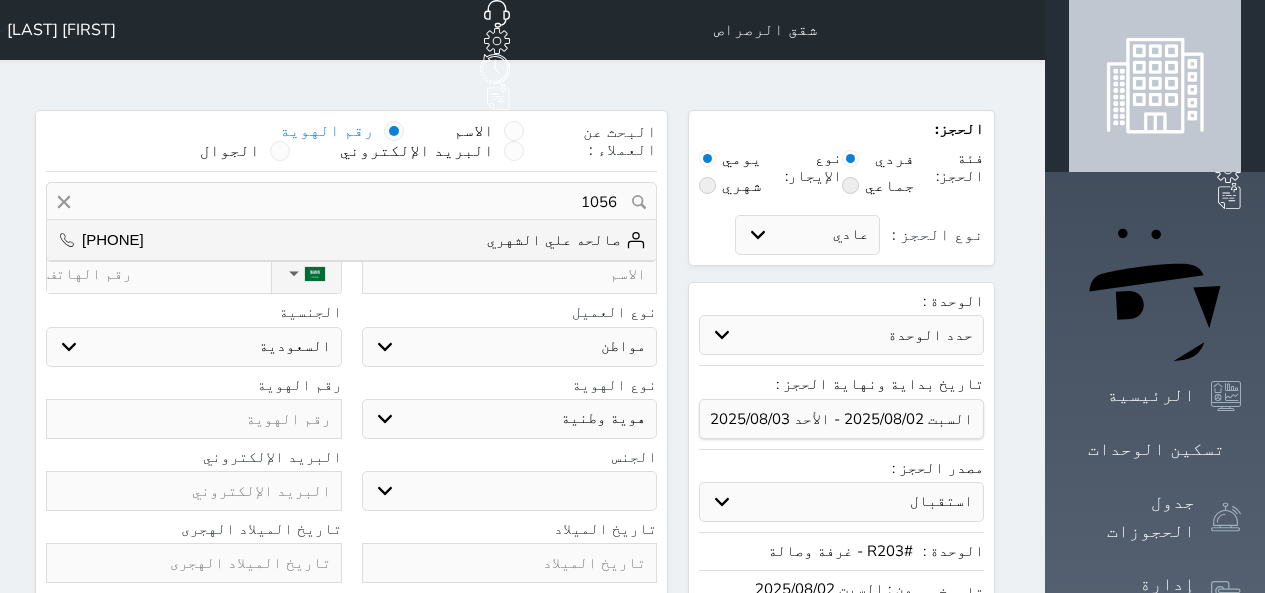 select 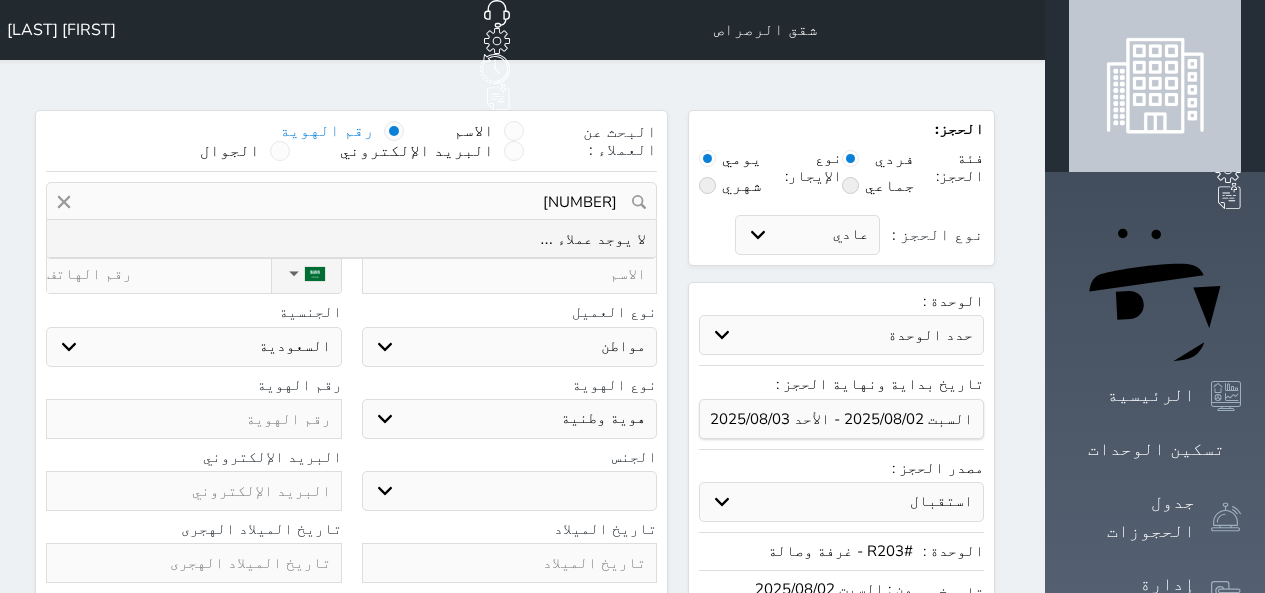 click on "[NUMBER]" at bounding box center (351, 202) 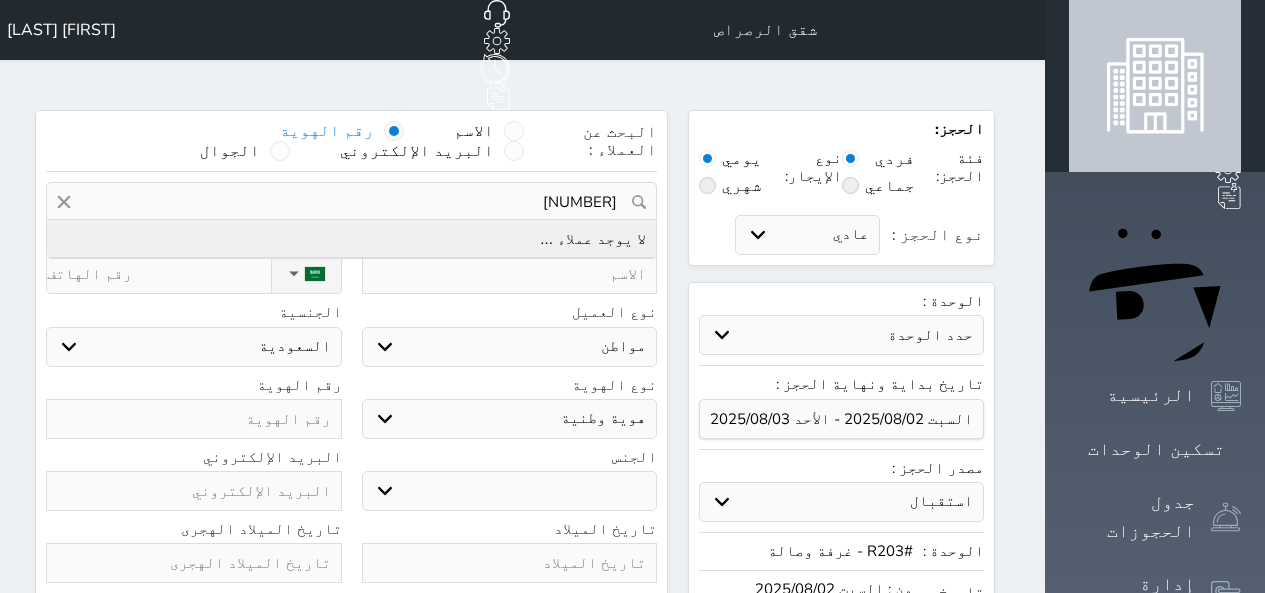 type on "[NUMBER]" 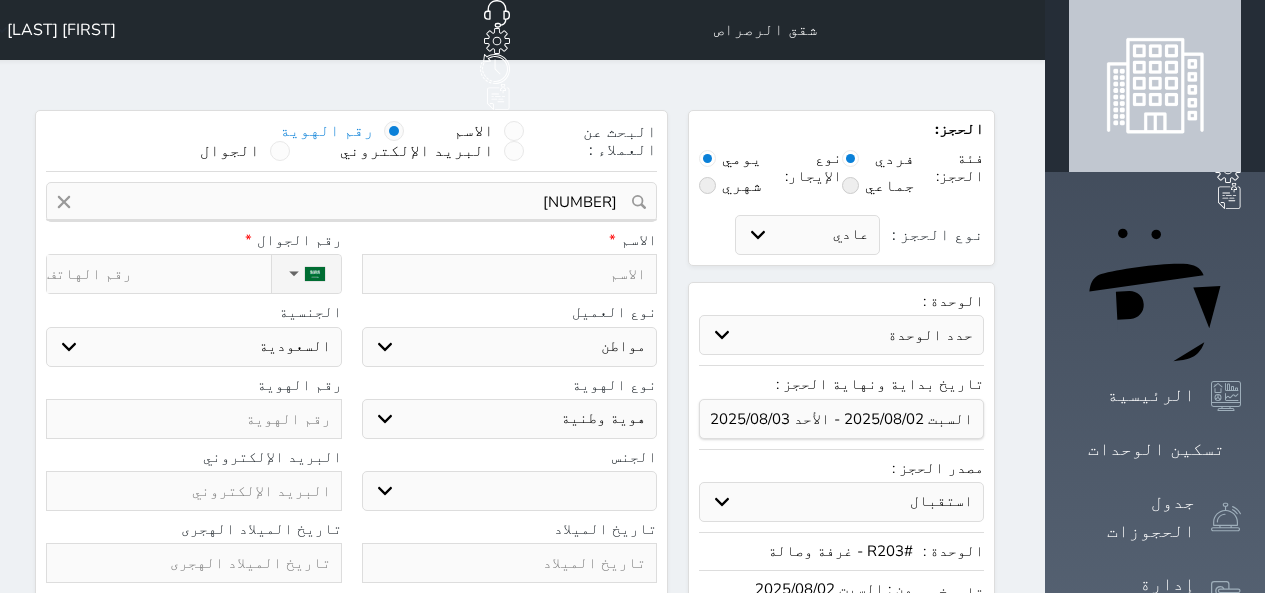 click on "[NUMBER]" at bounding box center [351, 202] 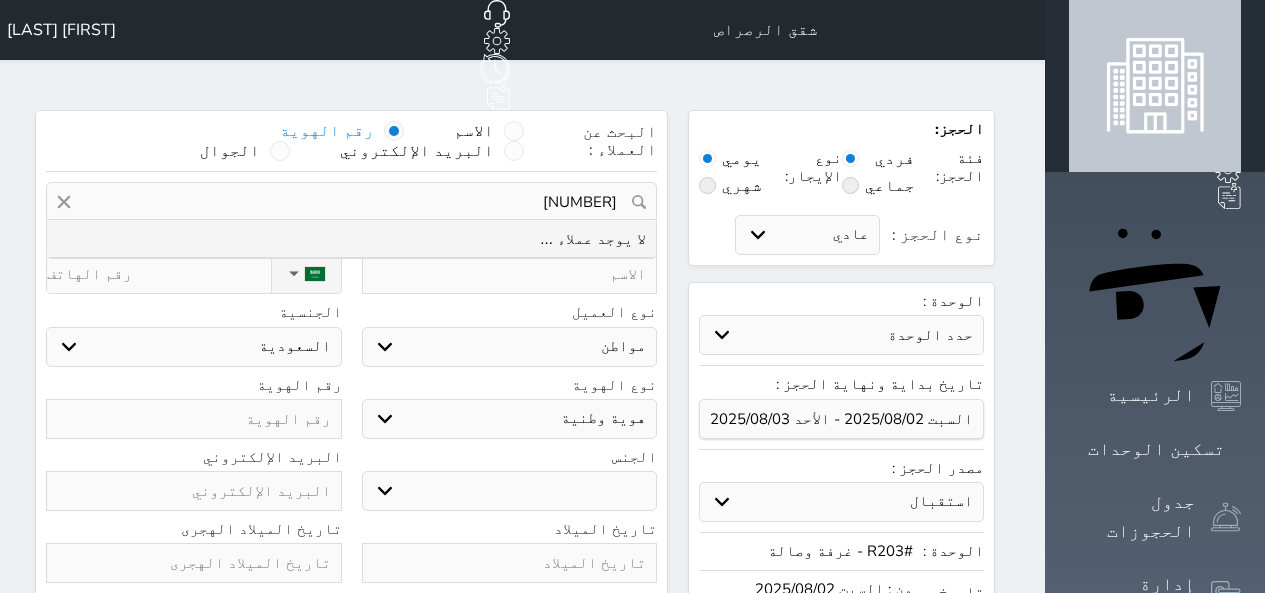 click on "[NUMBER]" at bounding box center [351, 202] 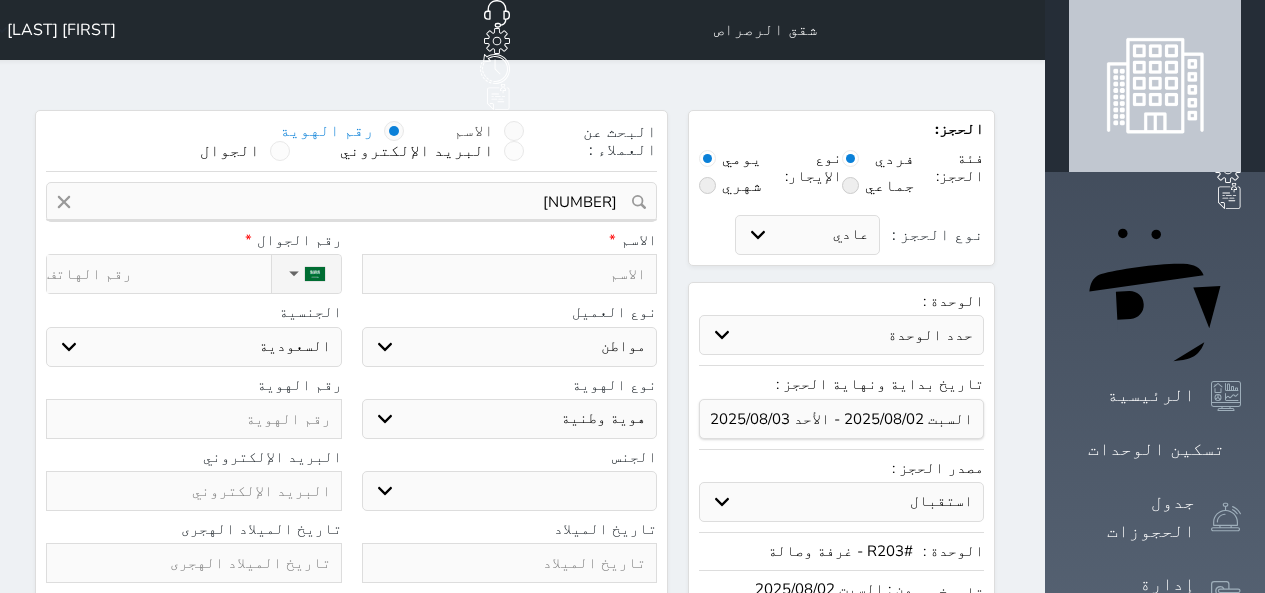 drag, startPoint x: 563, startPoint y: 90, endPoint x: 579, endPoint y: 161, distance: 72.780495 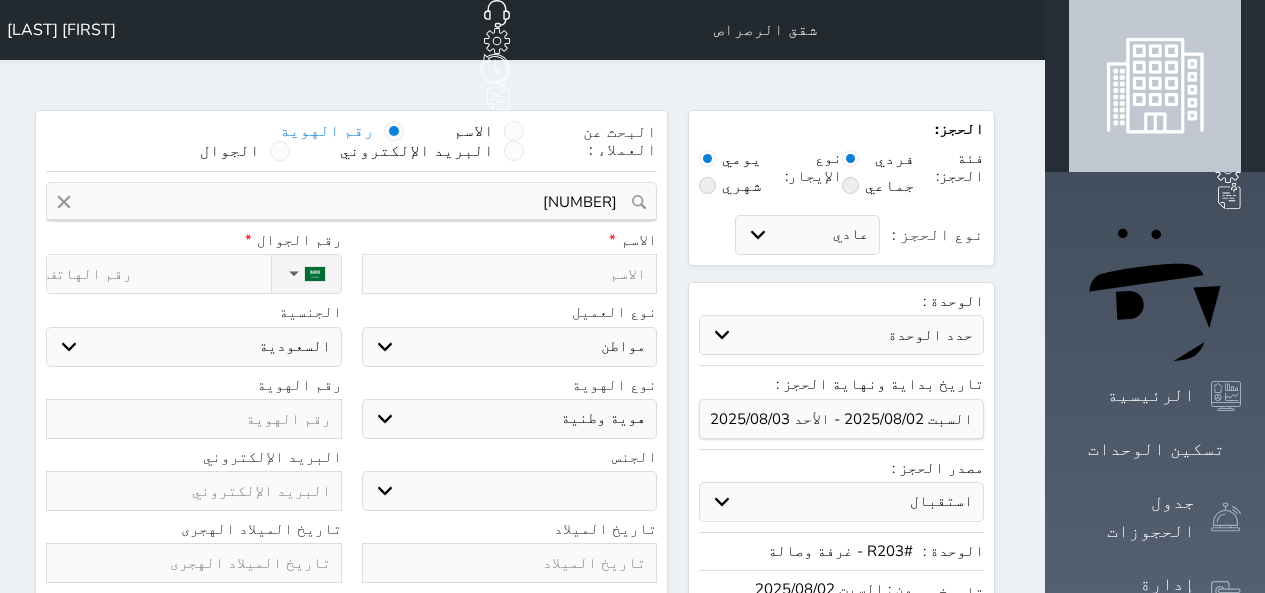 click on "الاسم" at bounding box center (494, 141) 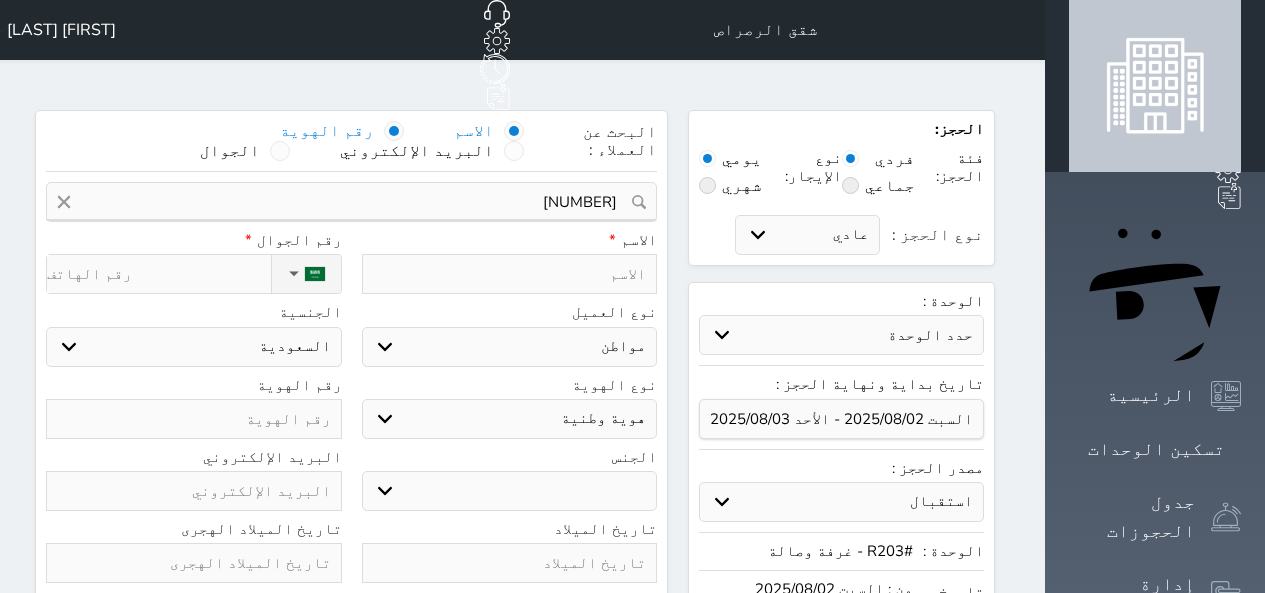 type 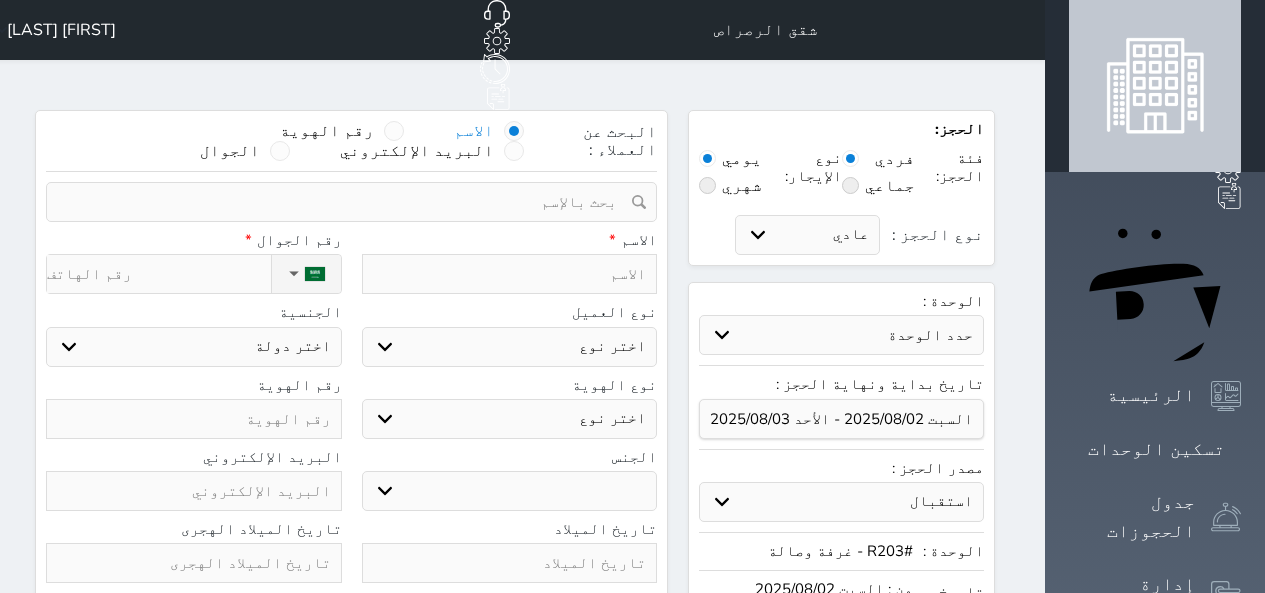click at bounding box center [510, 274] 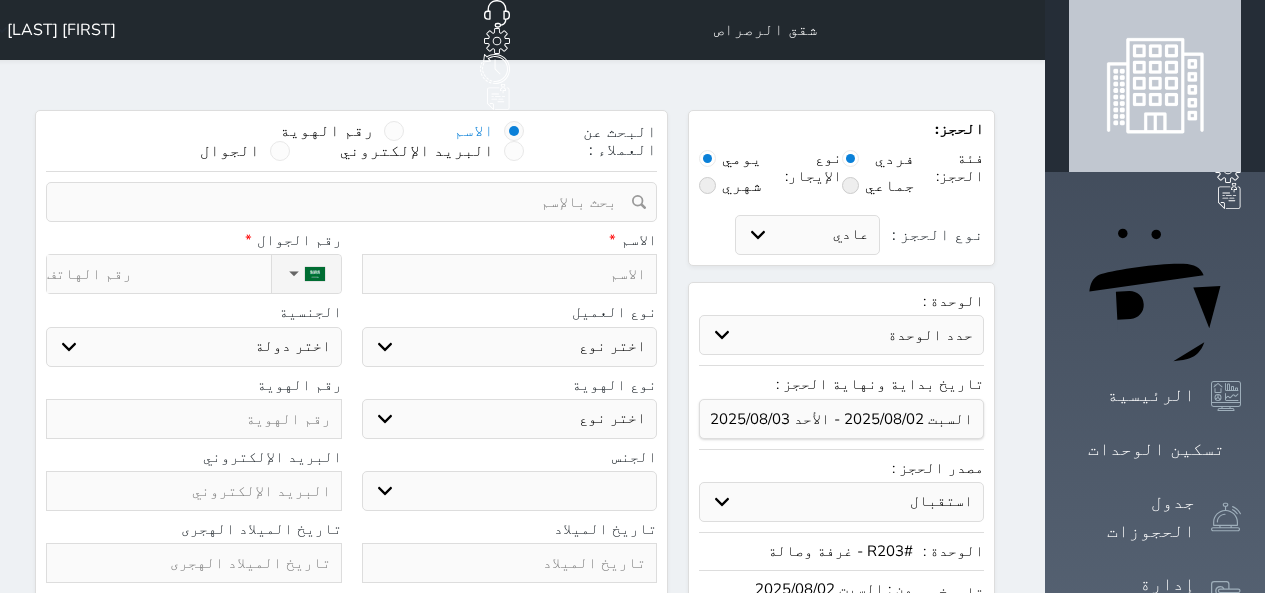 type on "u" 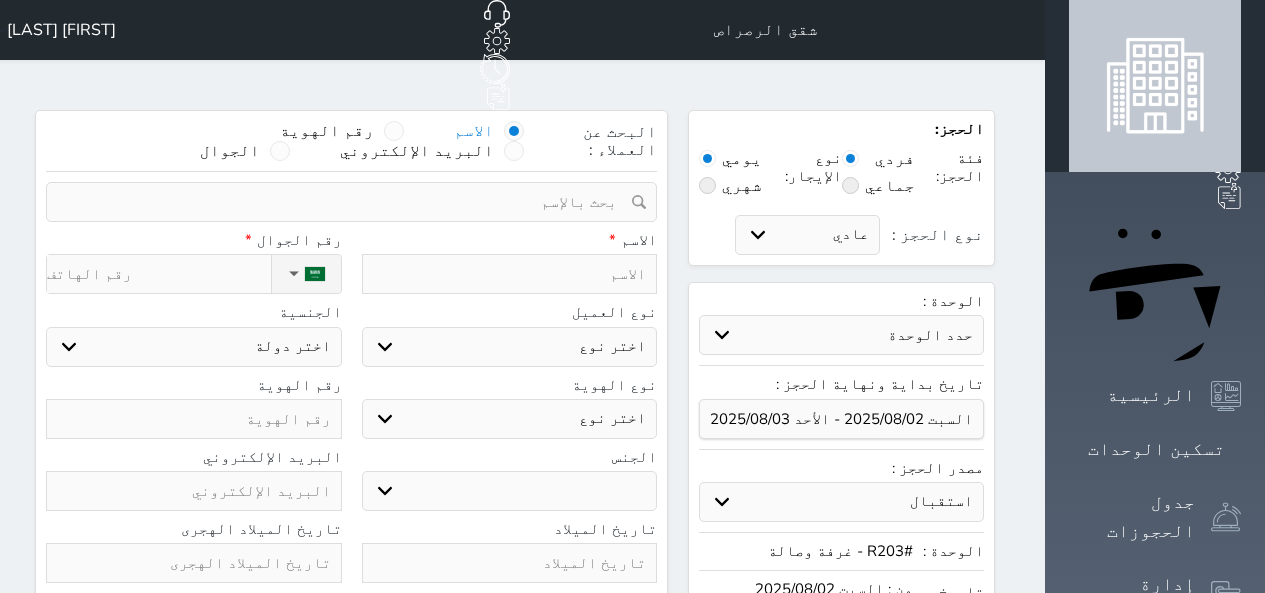 select 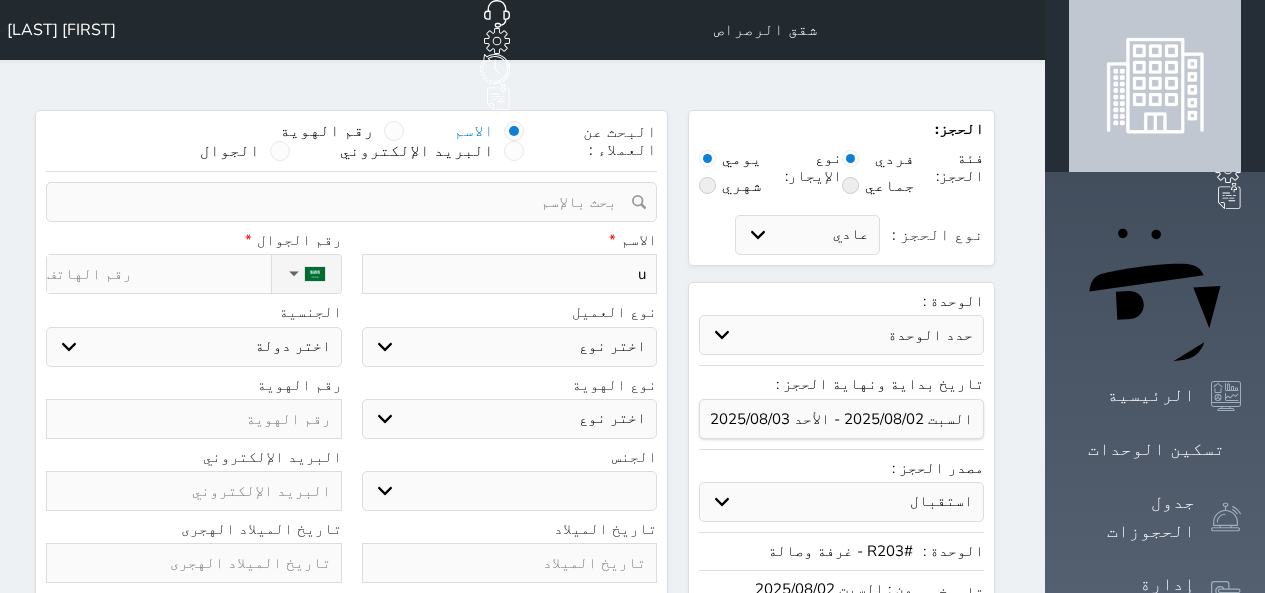 type on "ug" 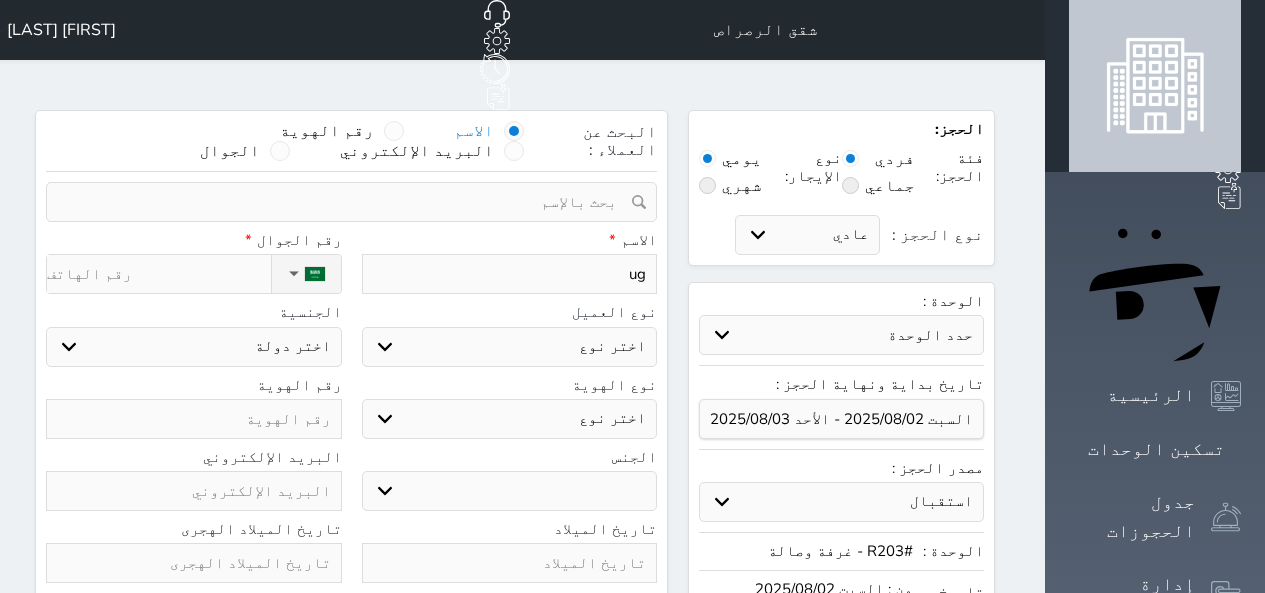 type on "[LAST]" 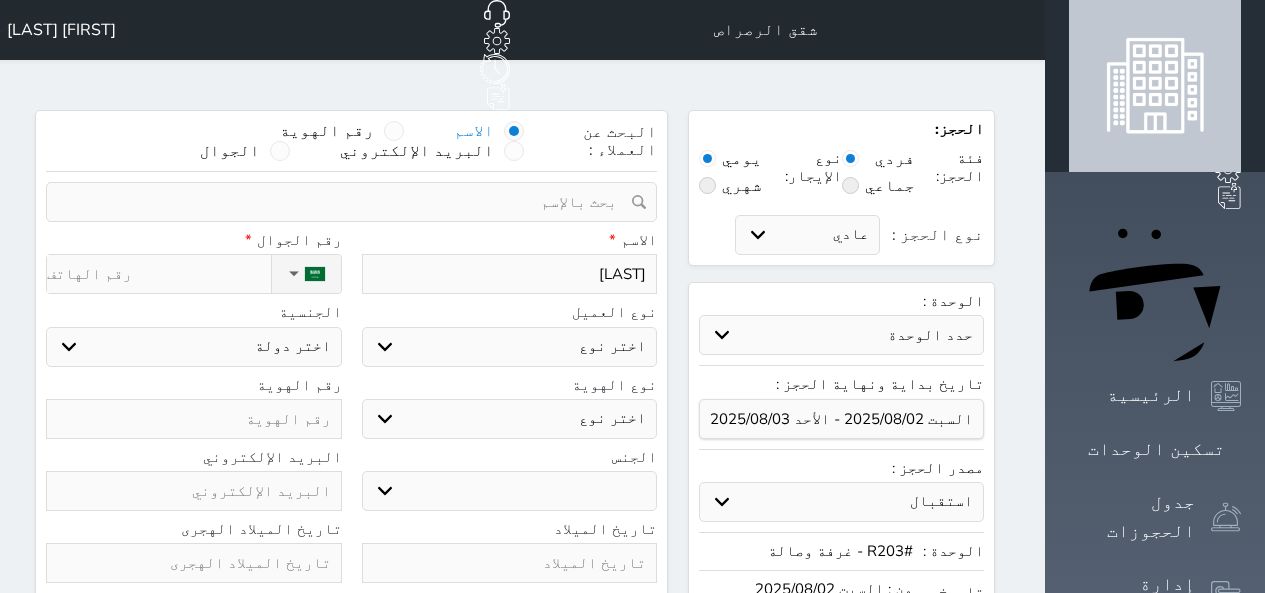 type on "[LAST]" 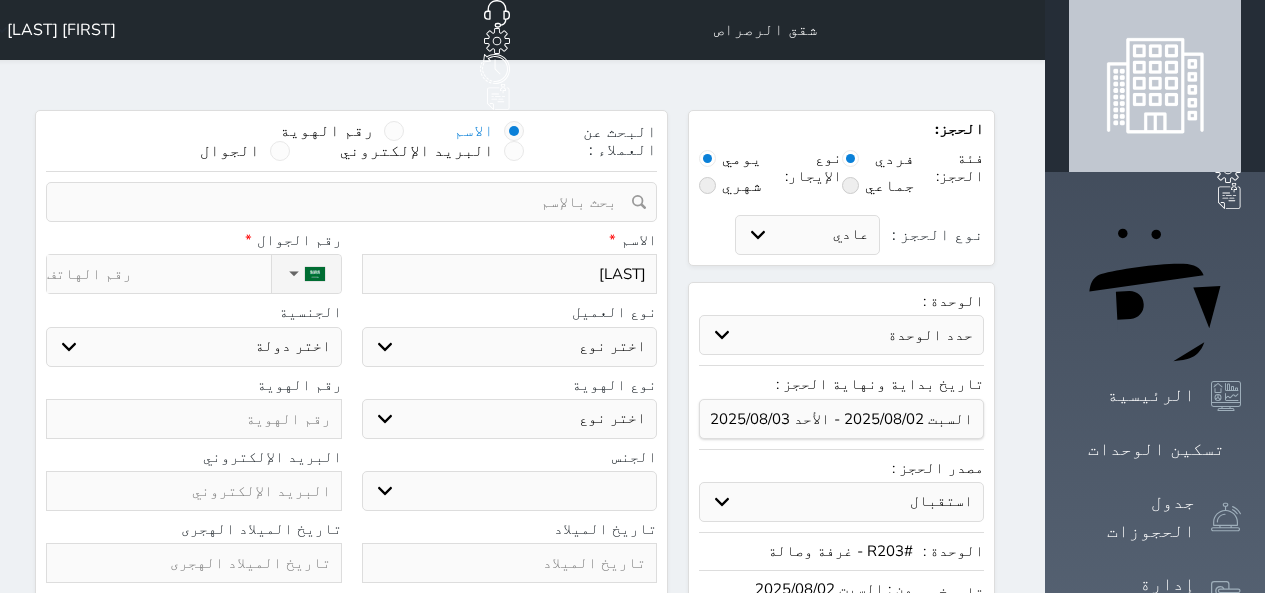 type on "[LAST]" 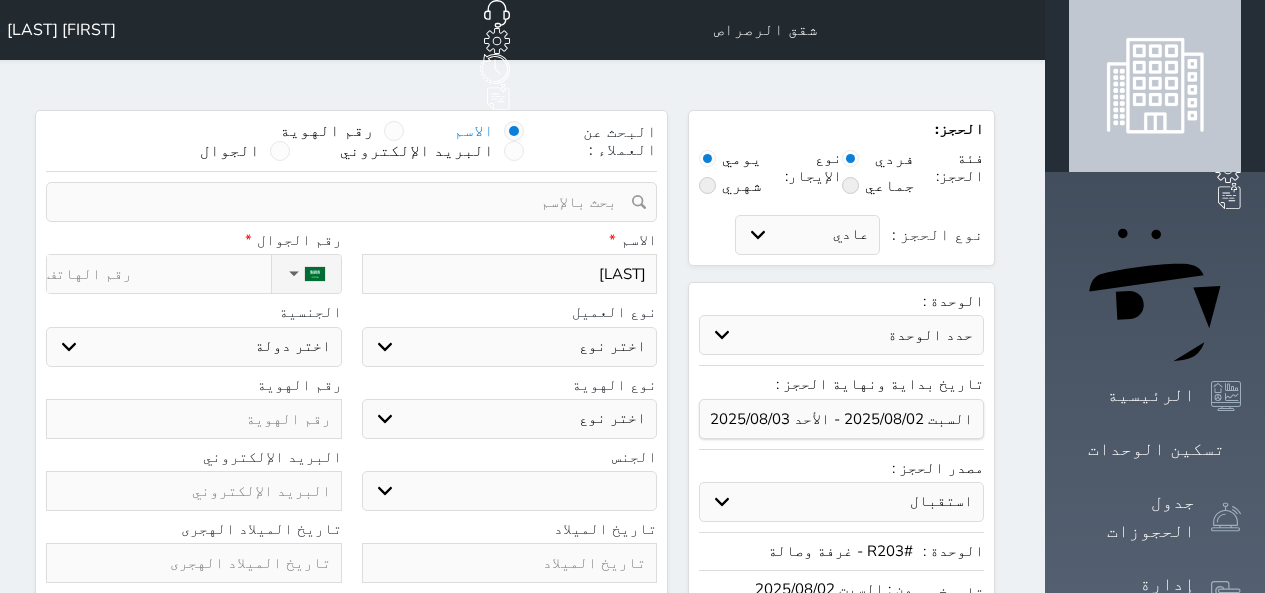 select 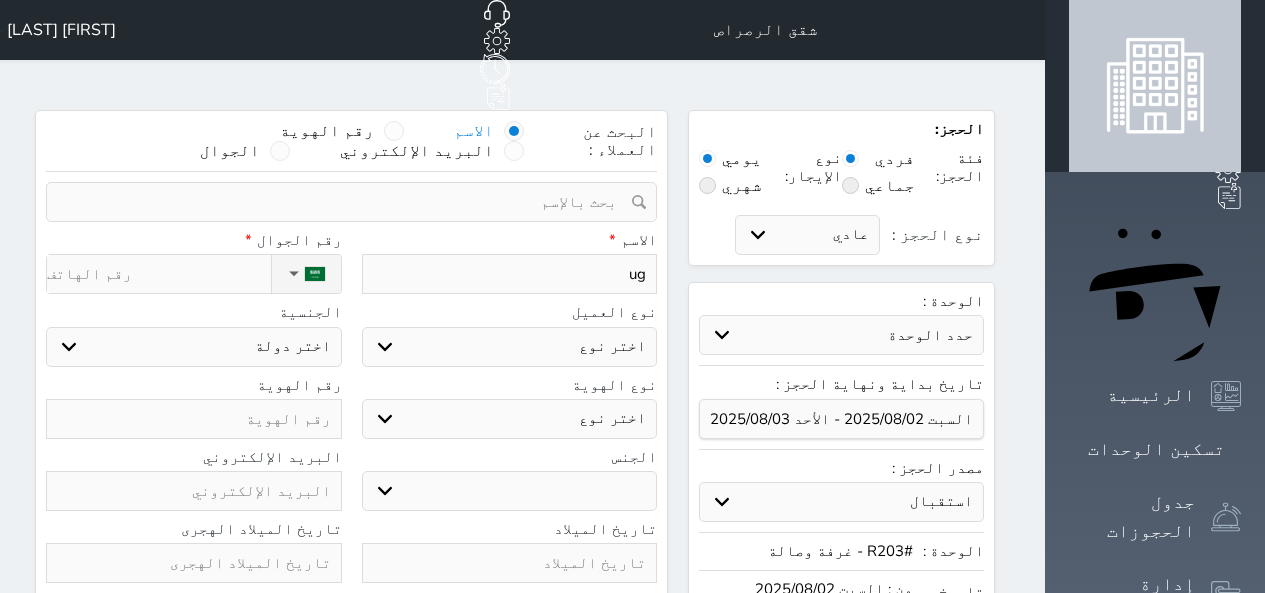 type on "u" 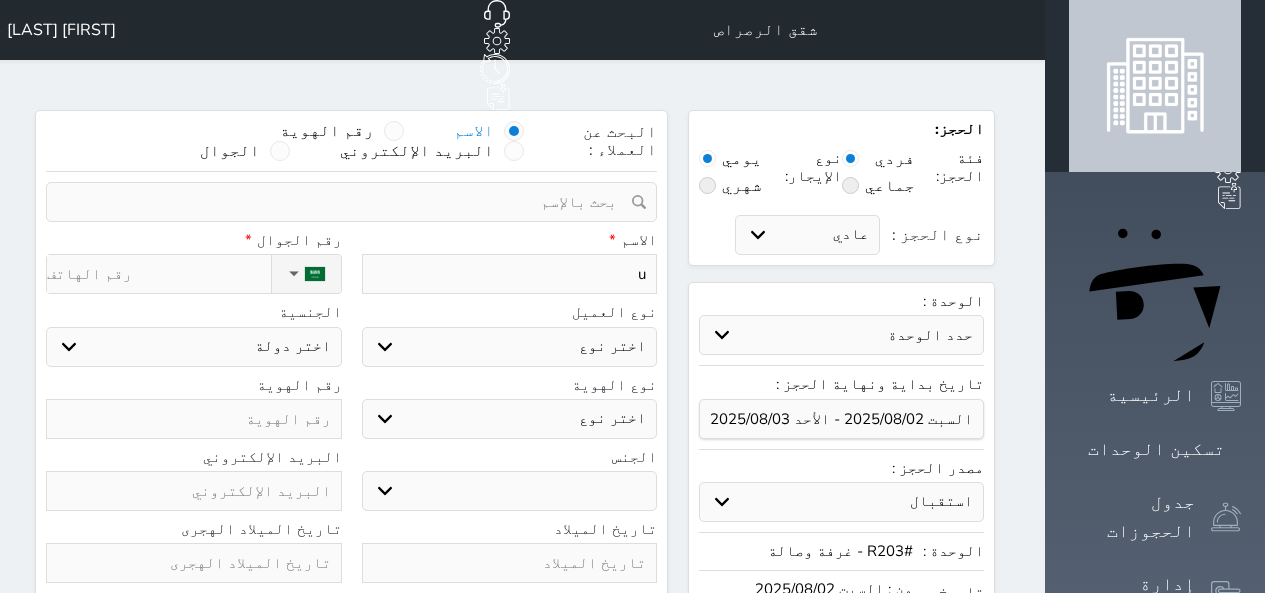 type 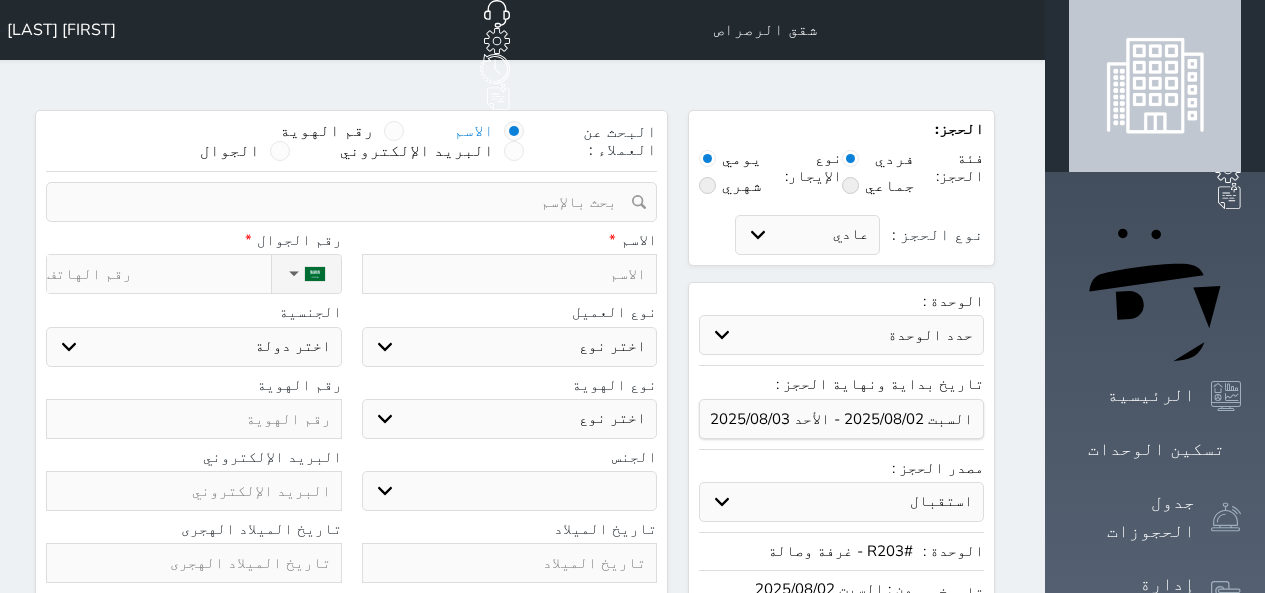 type on "ع" 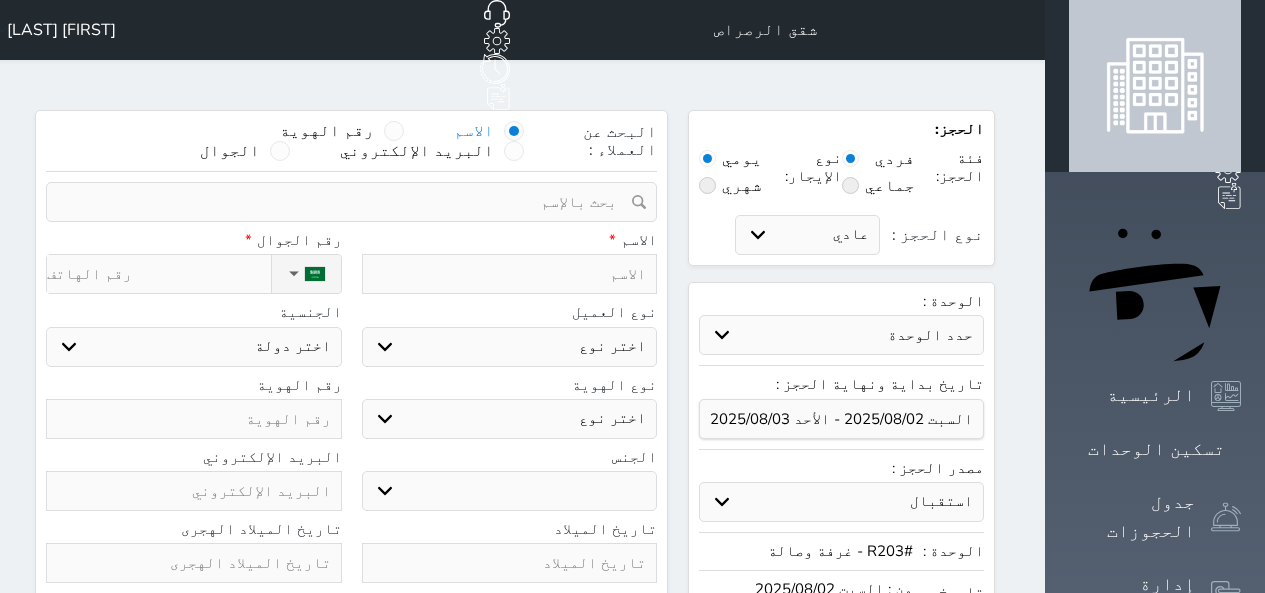 select 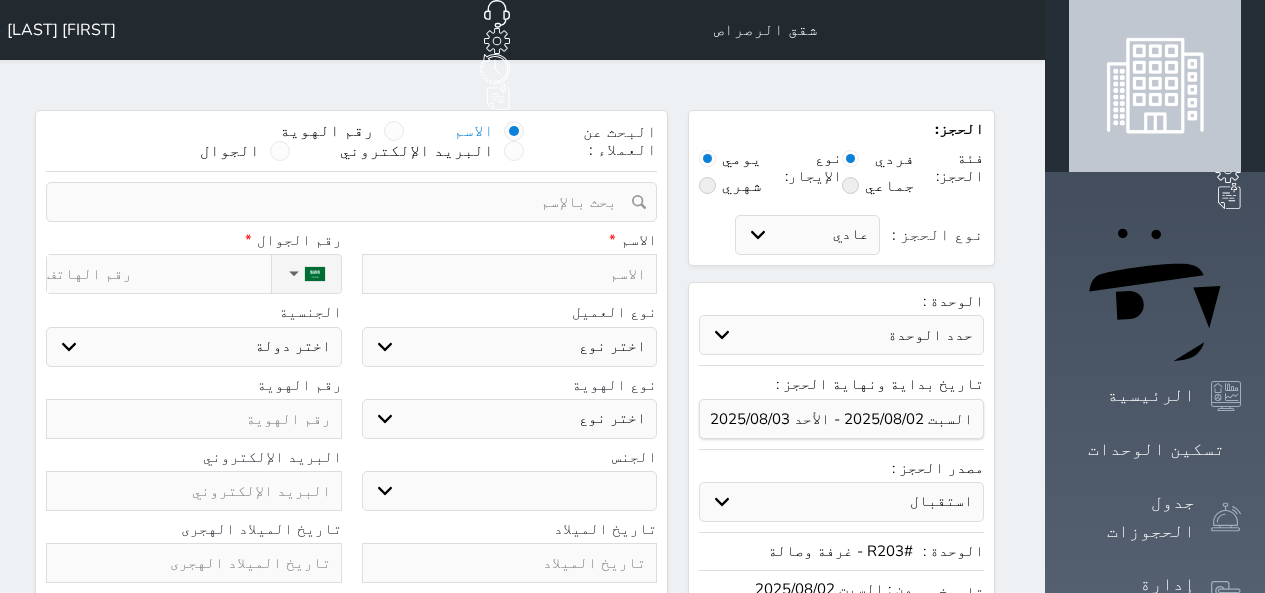 select 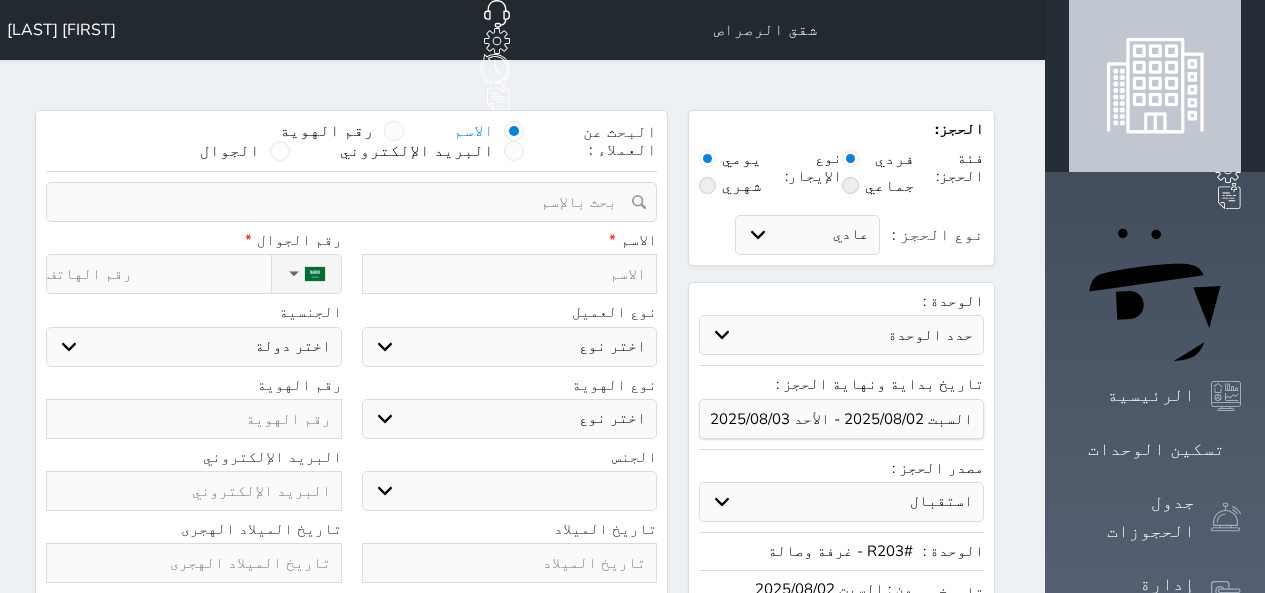 select 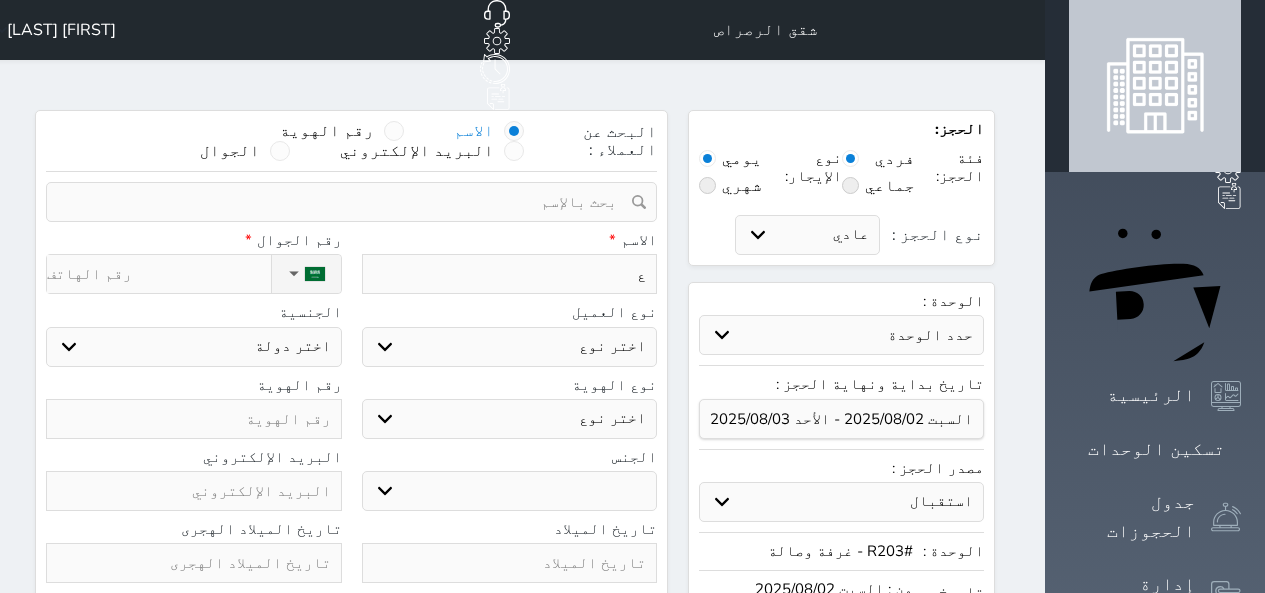 type on "عل" 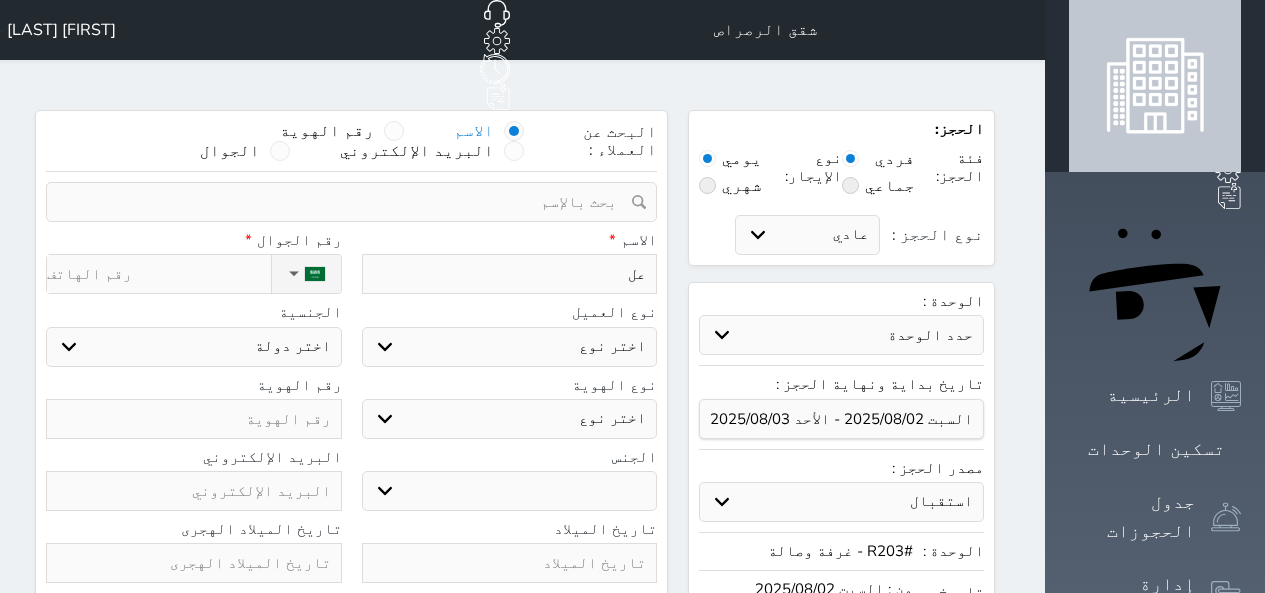 type on "علي" 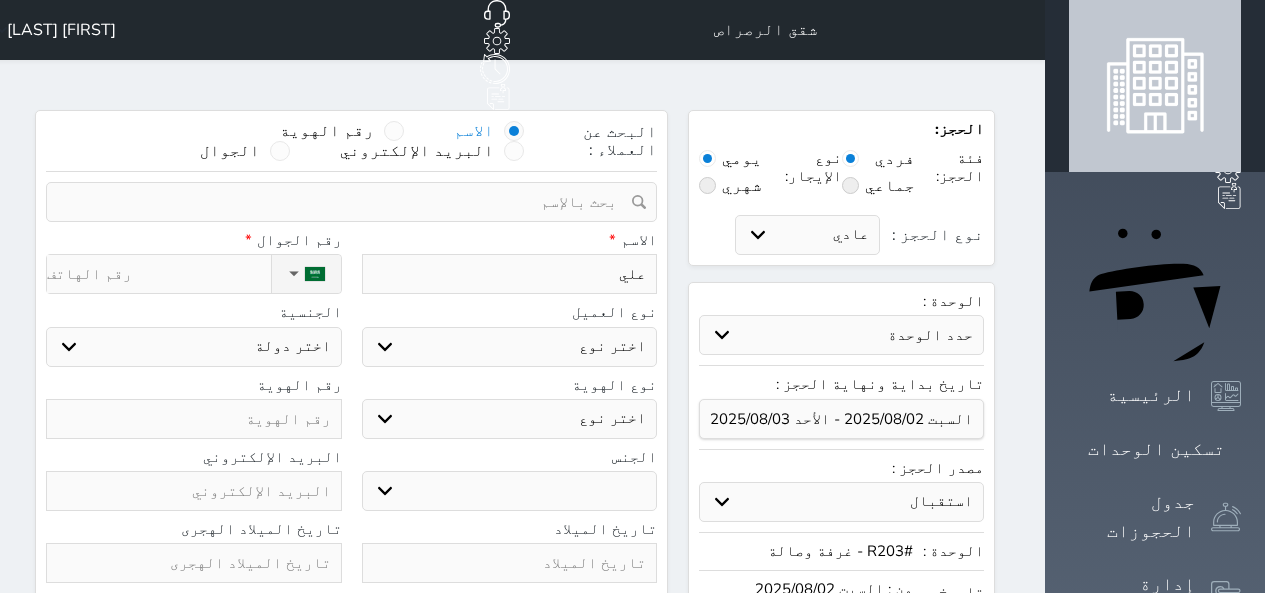 type on "علي" 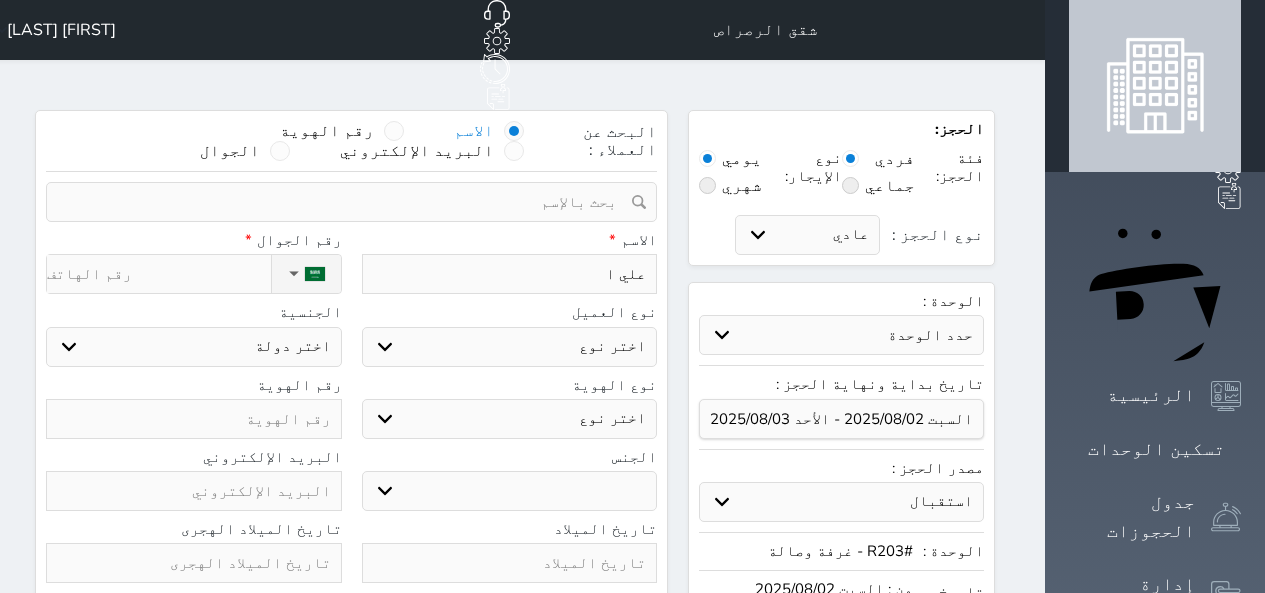 type on "[LAST]" 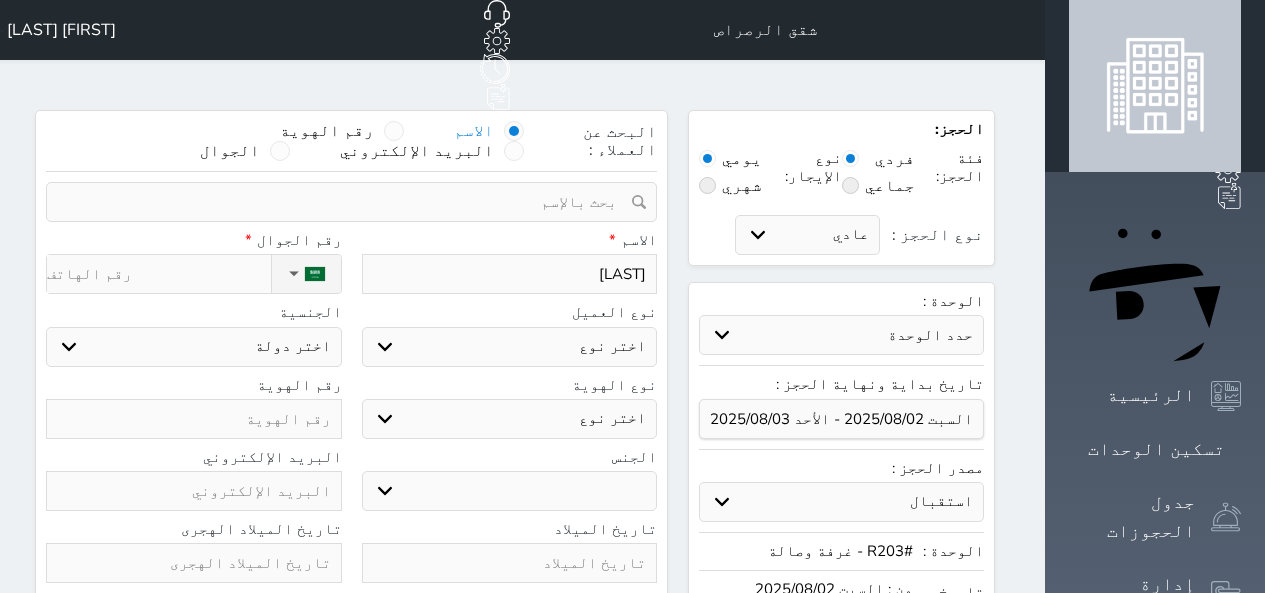 type on "[LAST]" 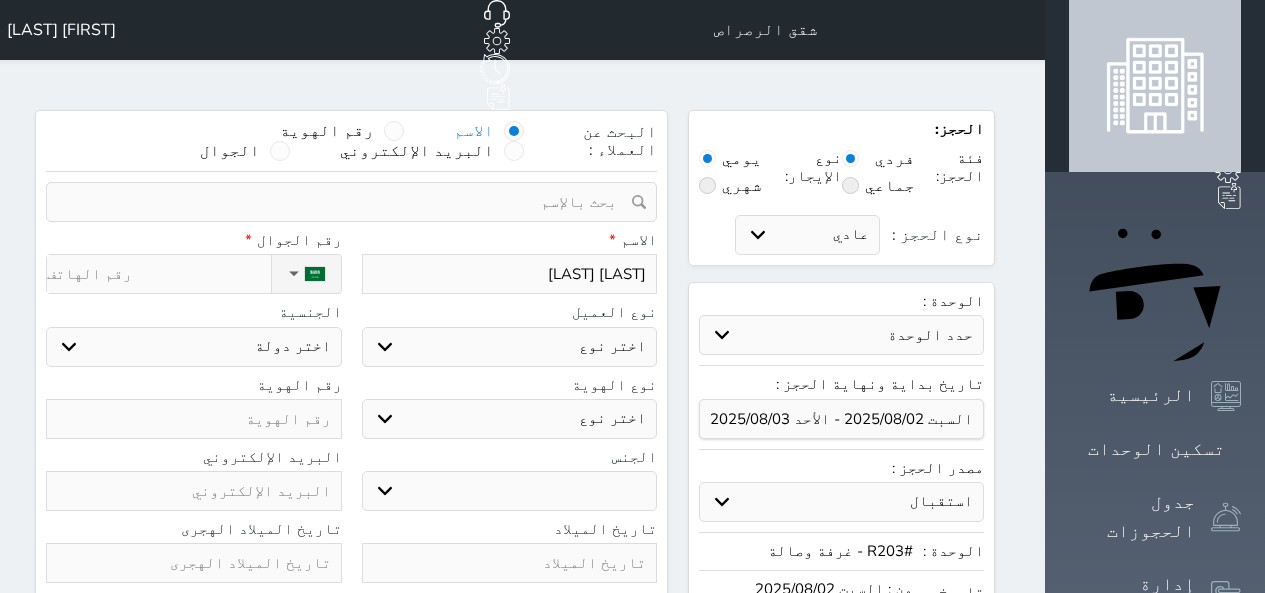 type on "[FIRST] [LAST]" 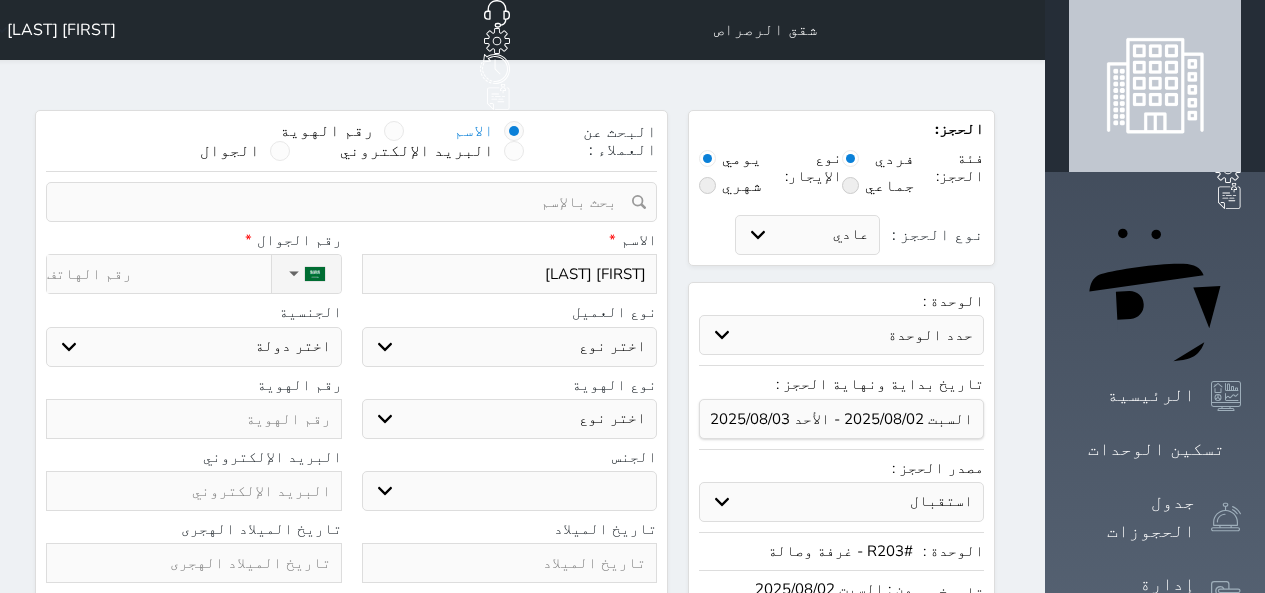 type on "[FIRST] [LAST]" 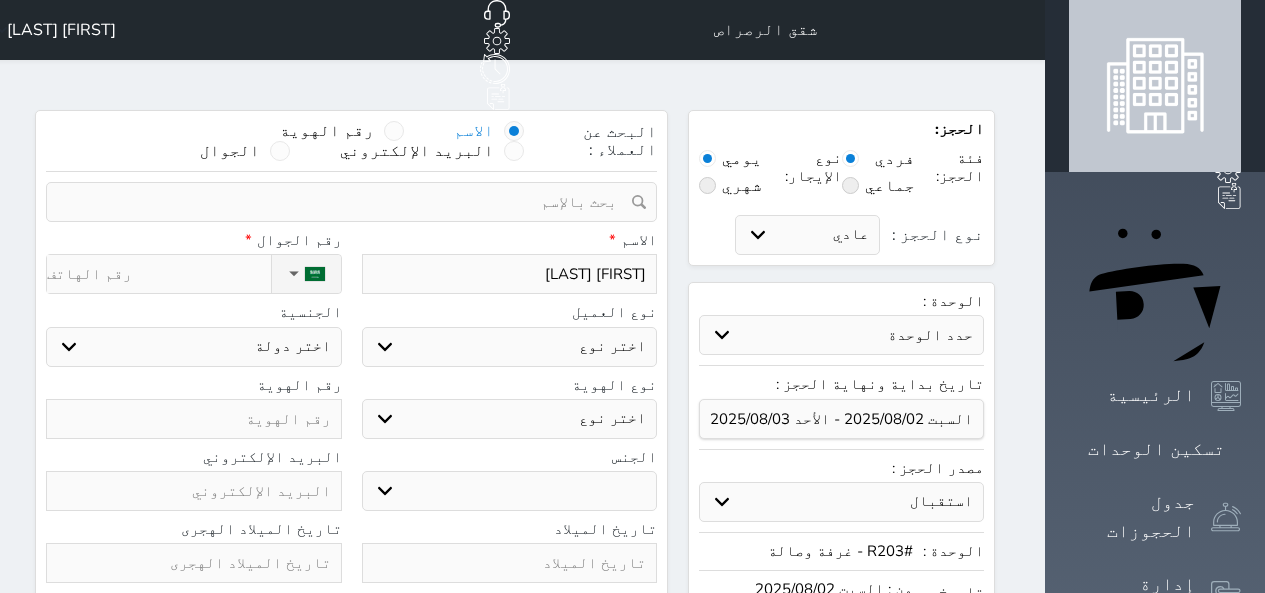 type on "[FIRST] [LAST]" 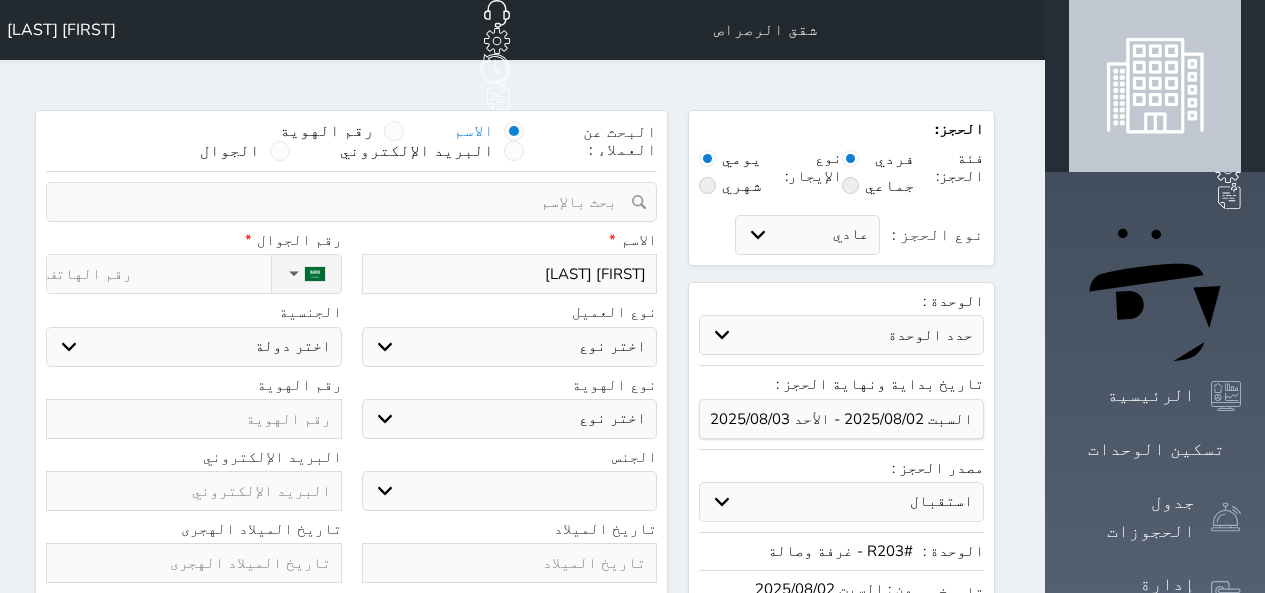click on "نوع الحجز :" at bounding box center [158, 274] 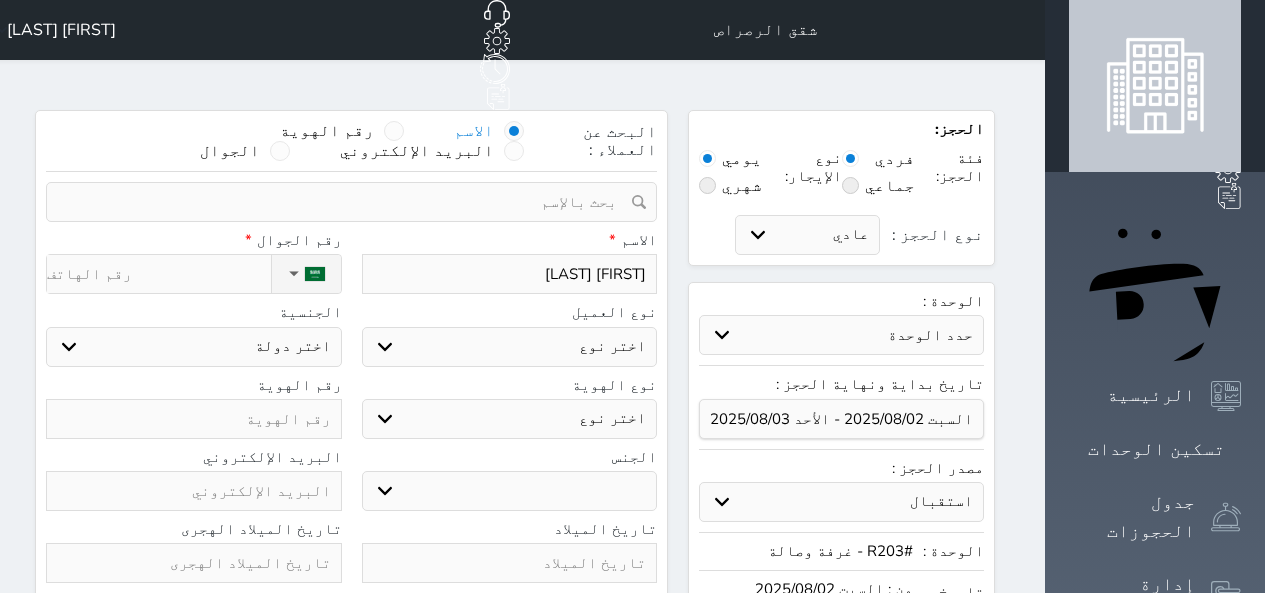 type on "0" 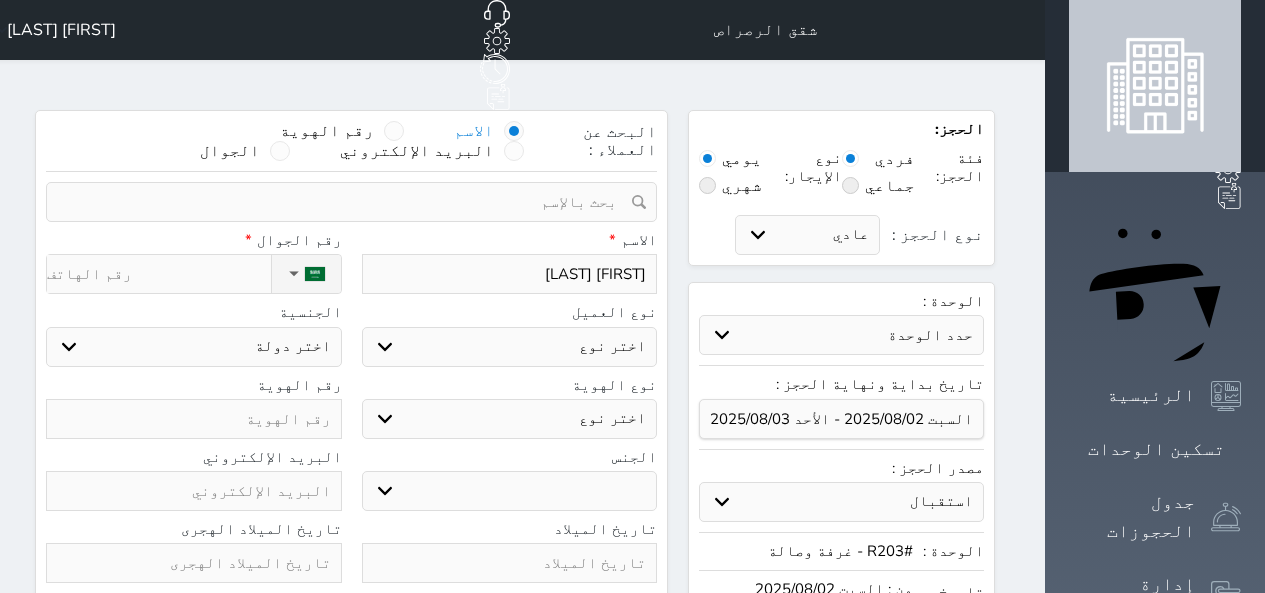 select 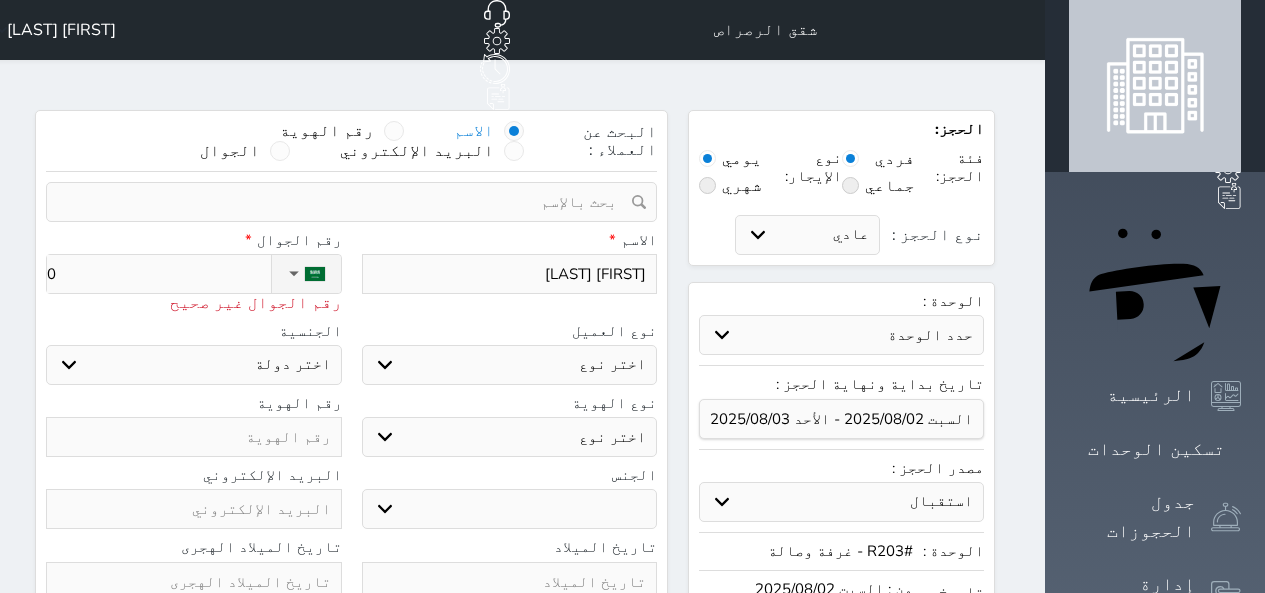 type on "05" 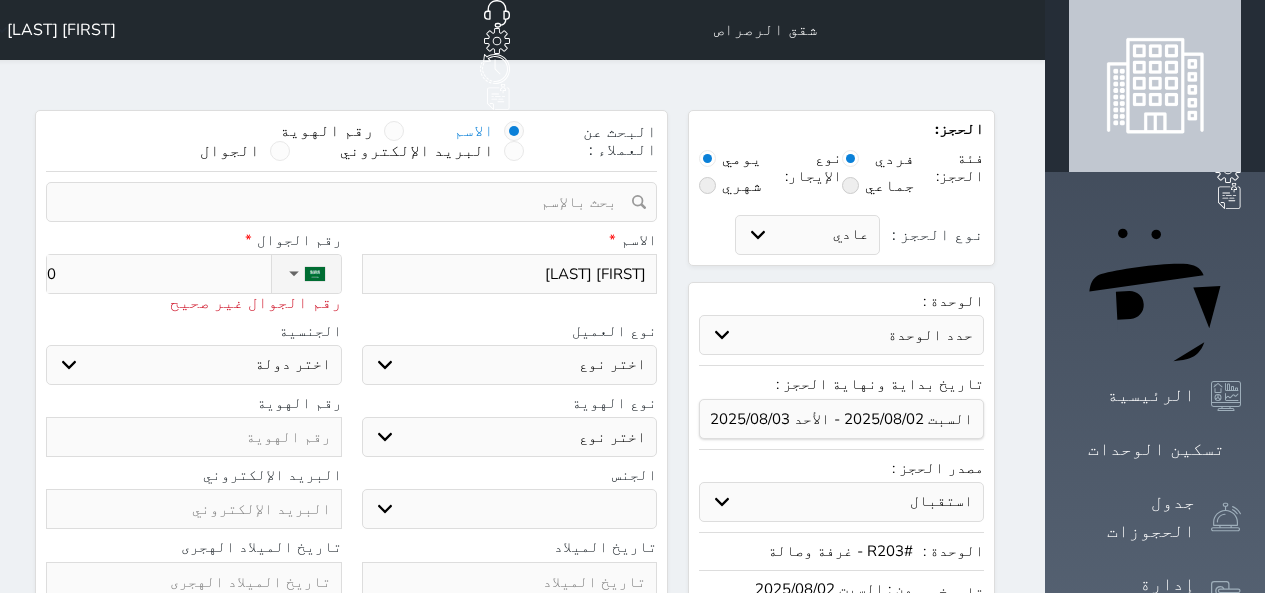 select 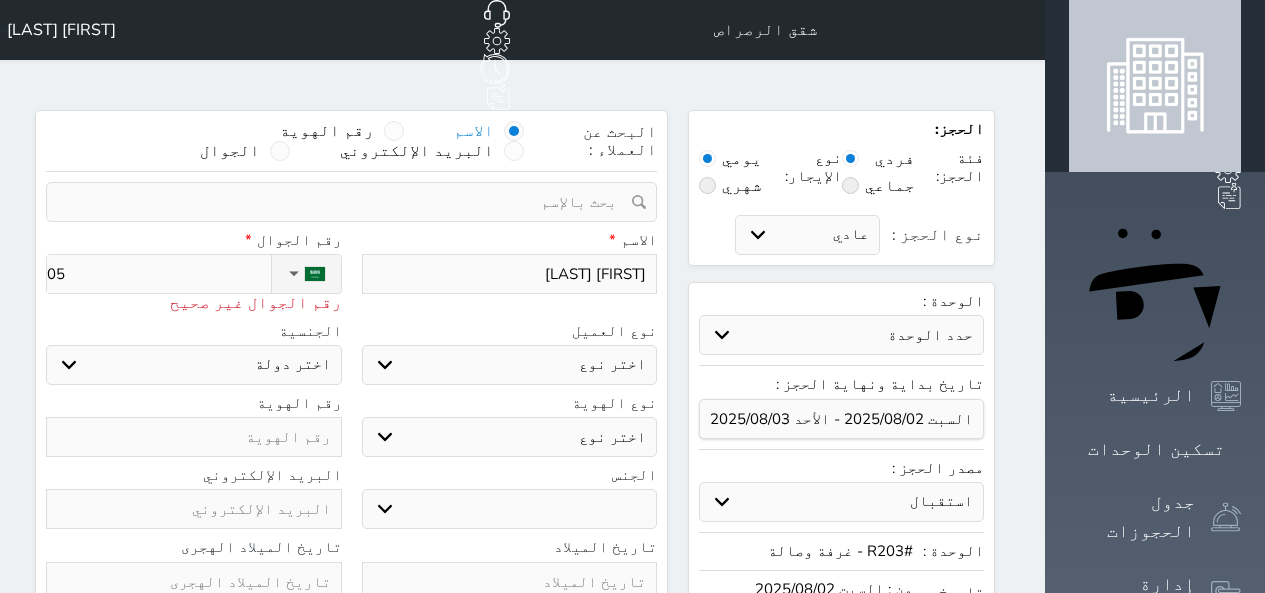 type on "059" 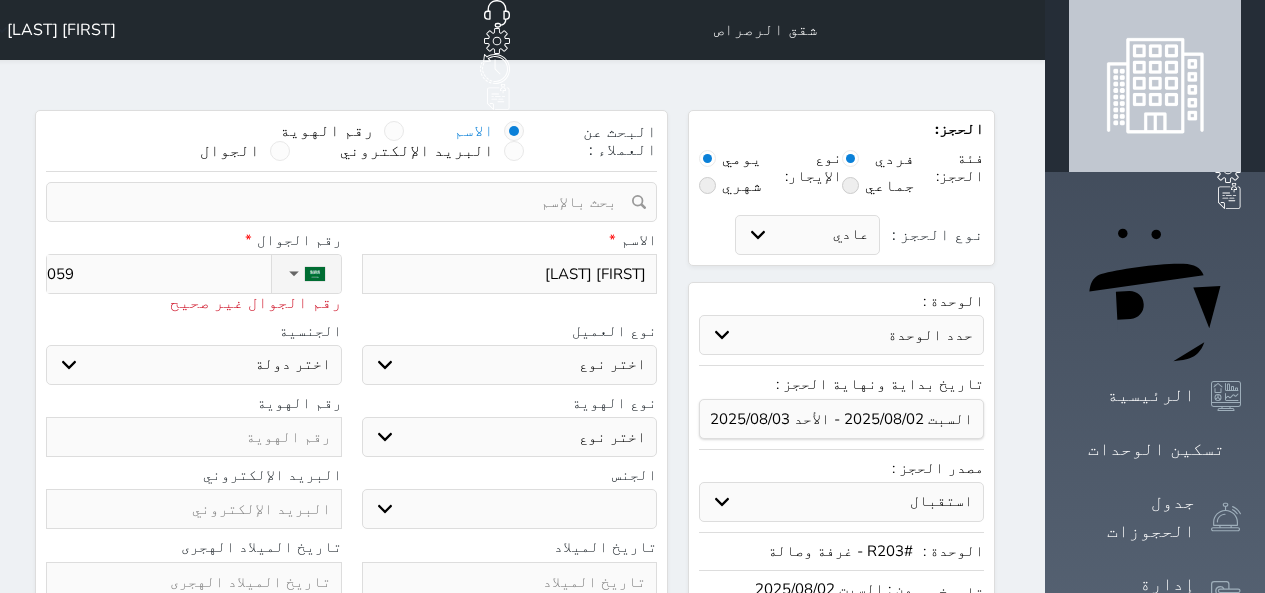 type on "0599" 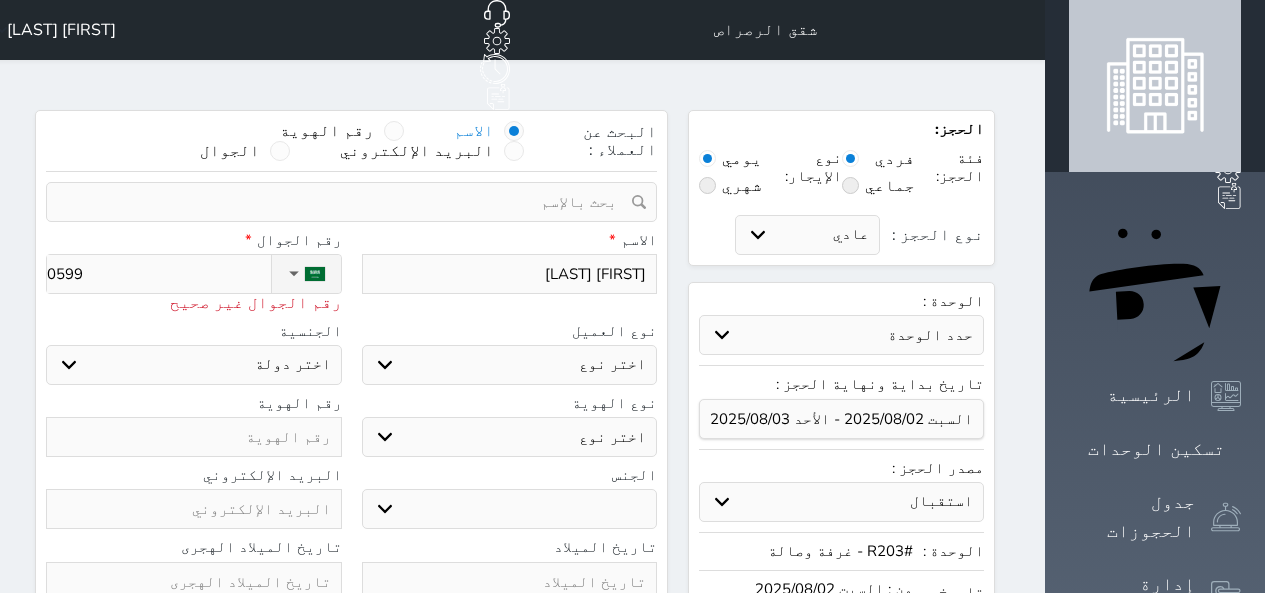 type on "05992" 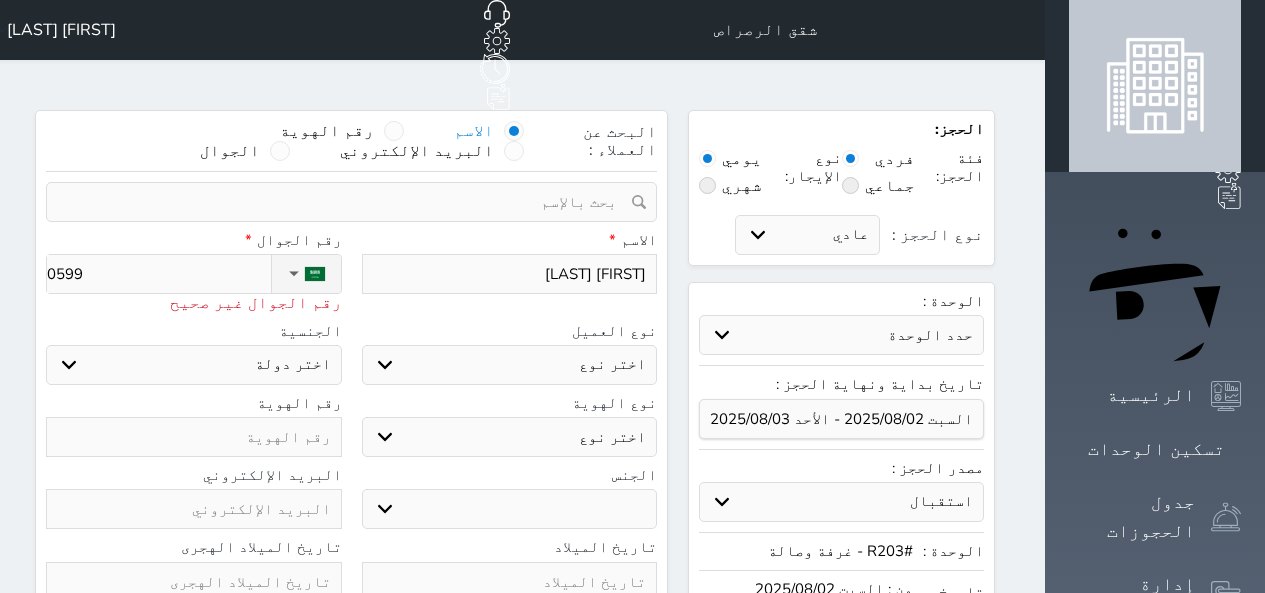 select 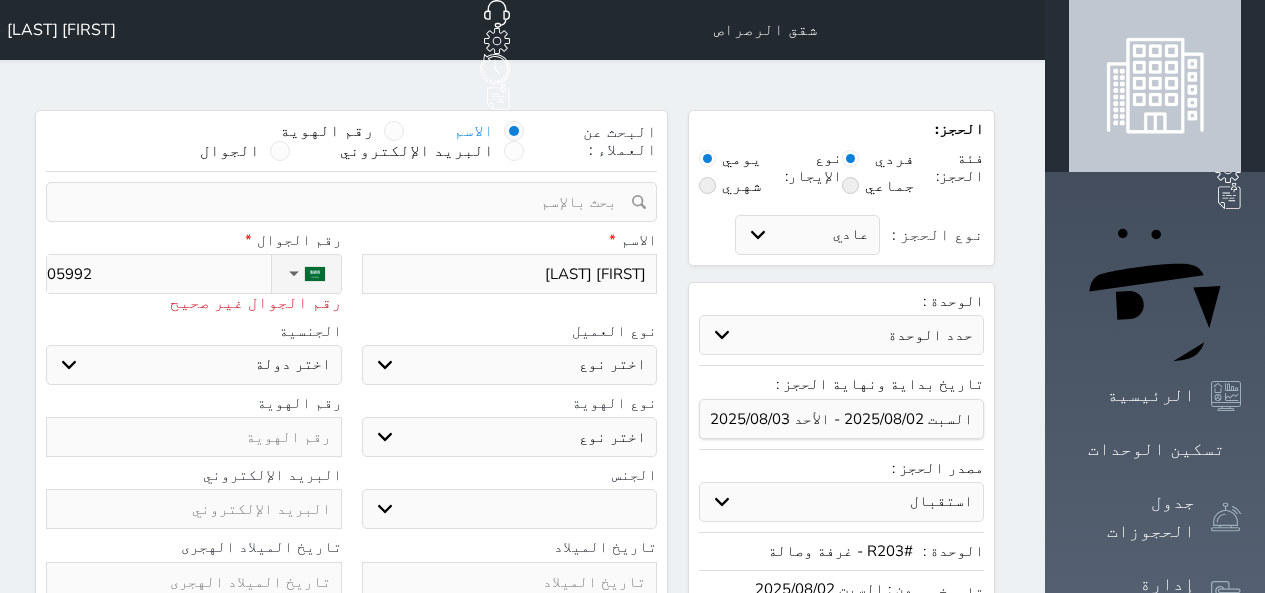 type on "059929" 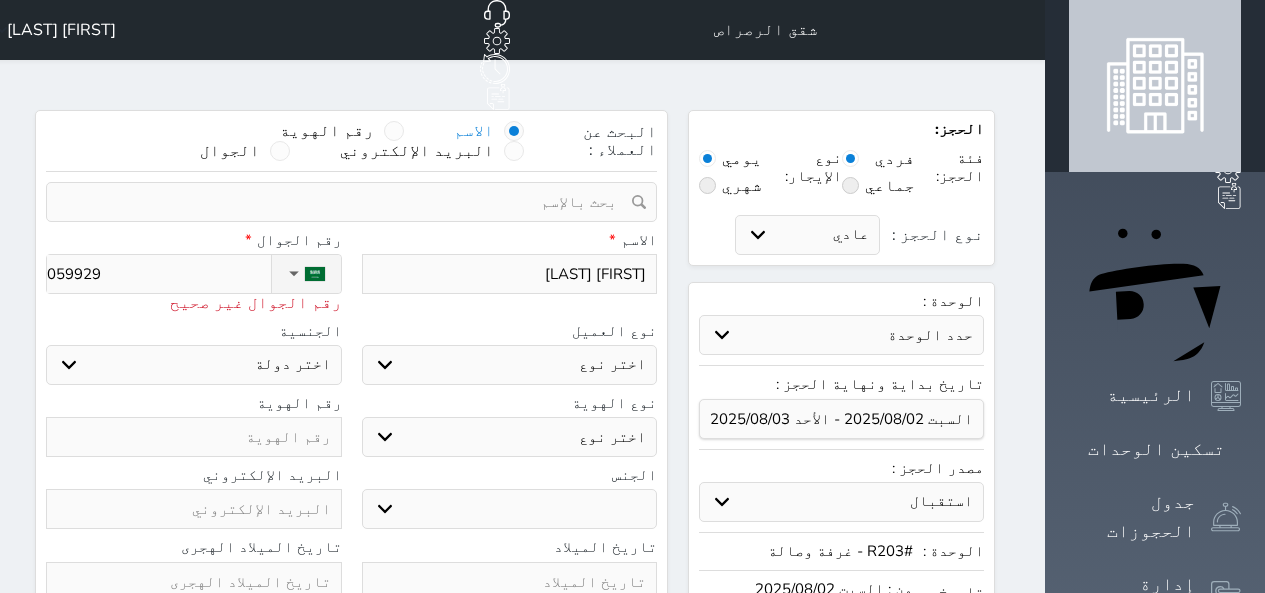 type on "[PHONE]" 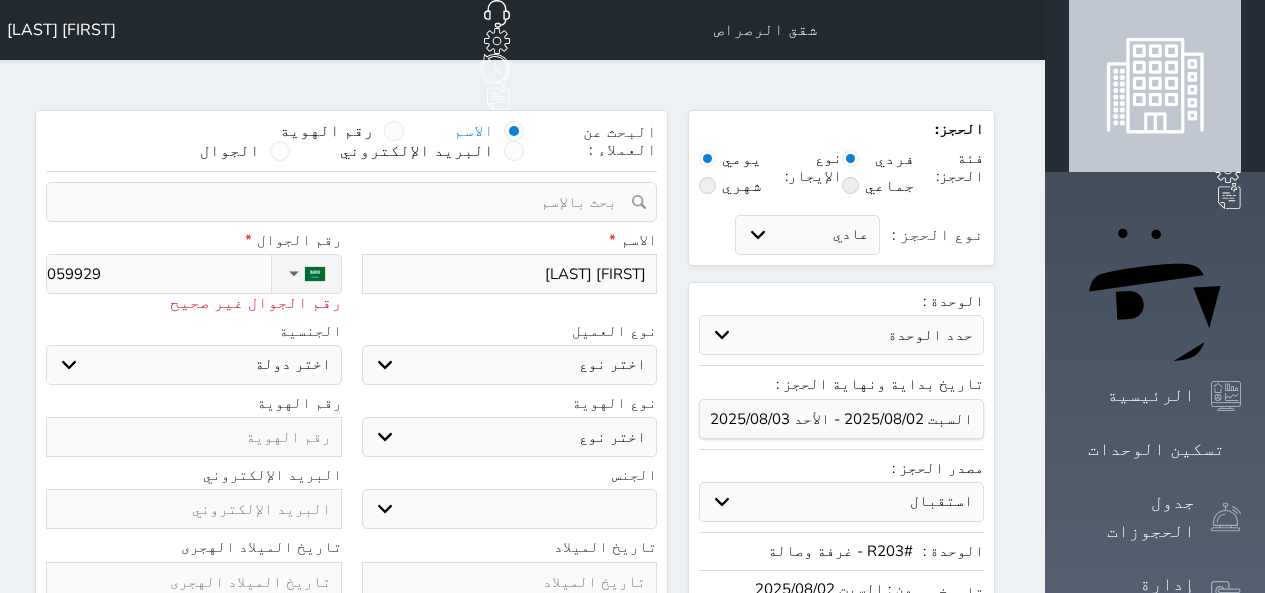 select 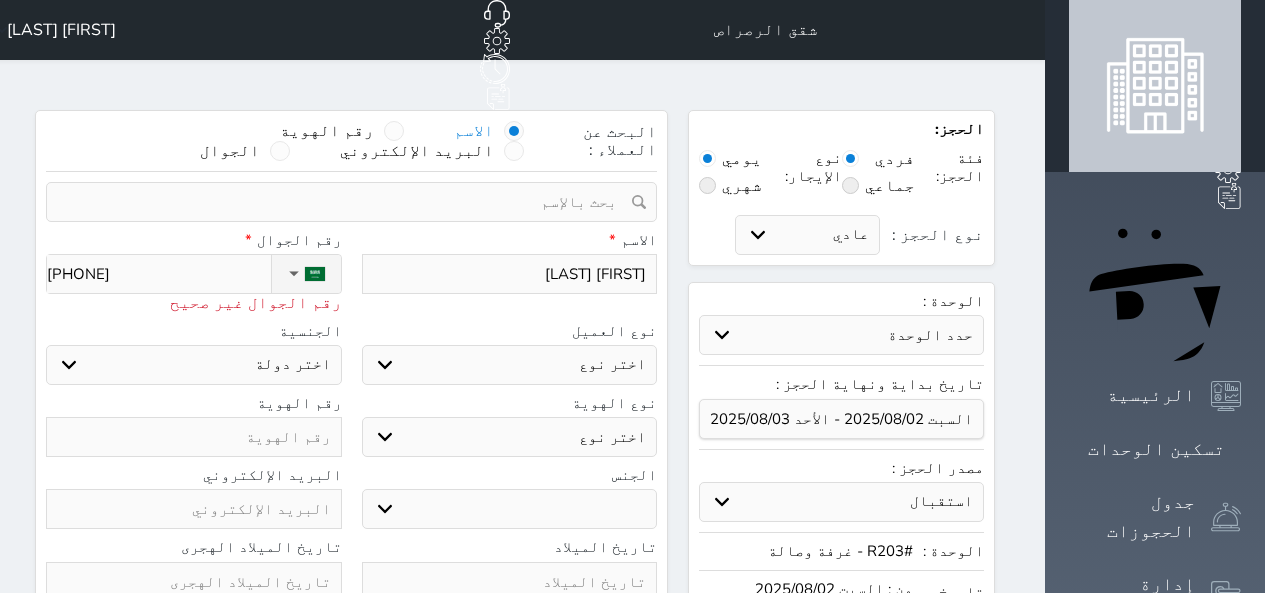 type on "[PHONE]" 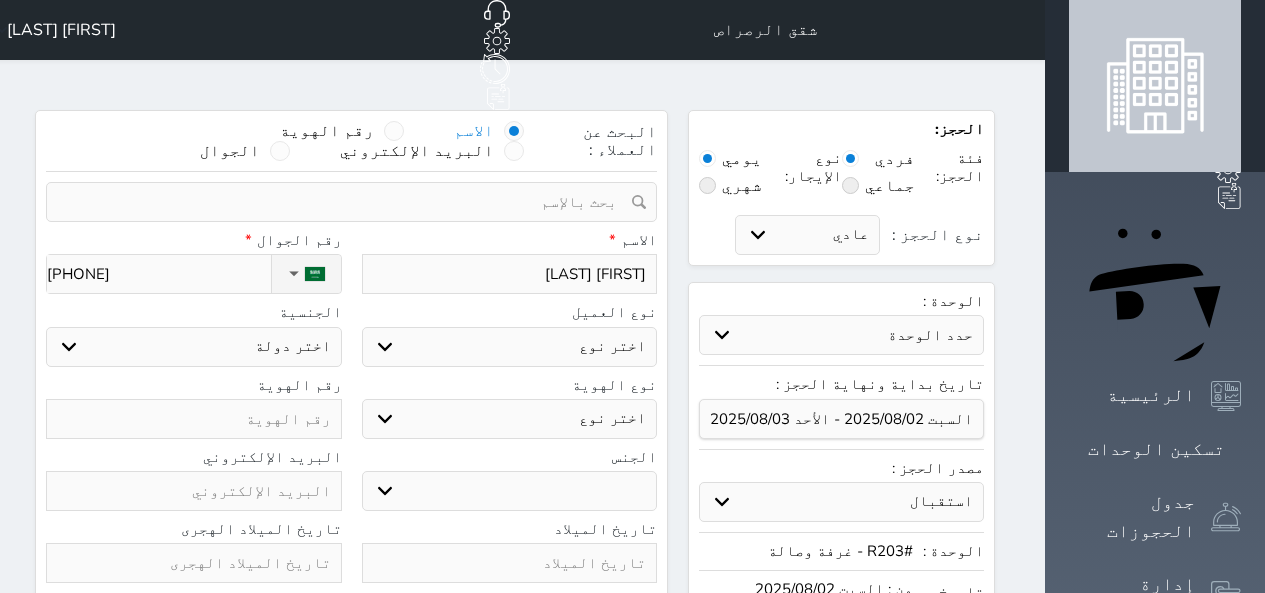 type on "[PHONE]" 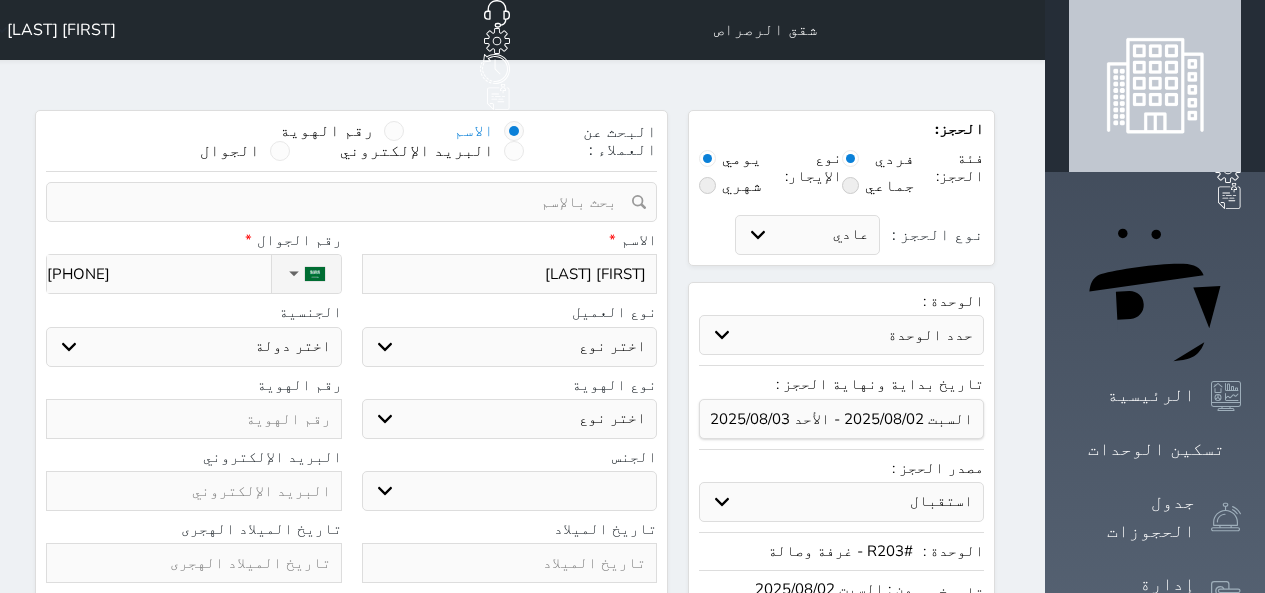 click on "اختر نوع   مواطن مواطن خليجي زائر مقيم" at bounding box center (510, 347) 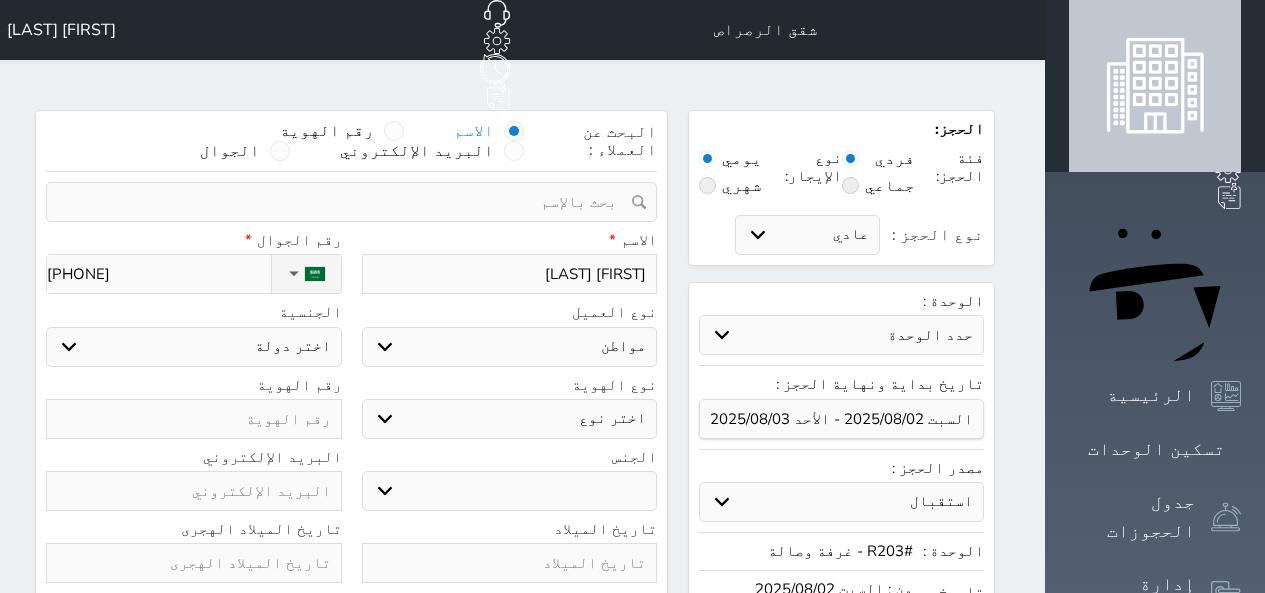 click on "اختر نوع   مواطن مواطن خليجي زائر مقيم" at bounding box center (510, 347) 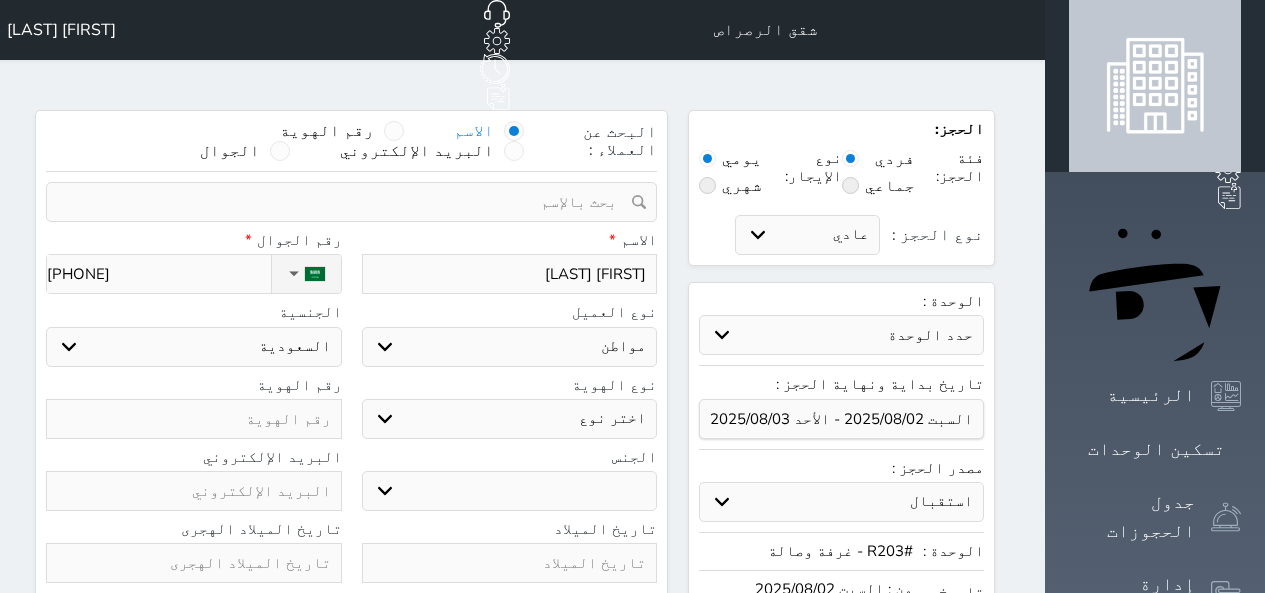 paste on "[NUMBER]" 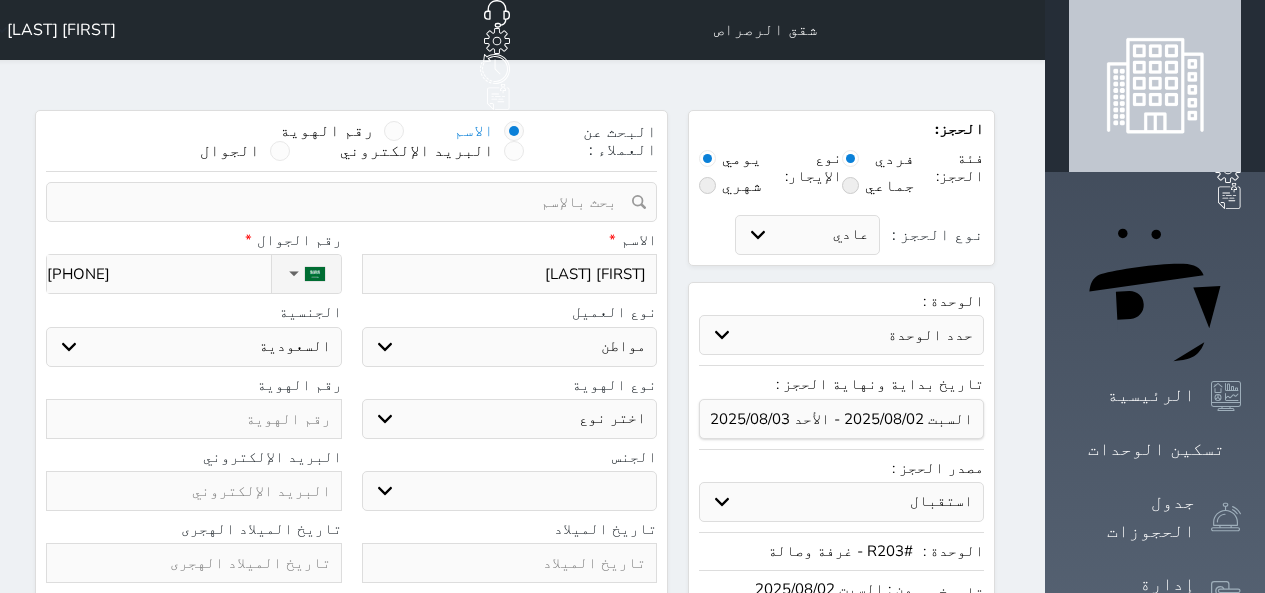 select 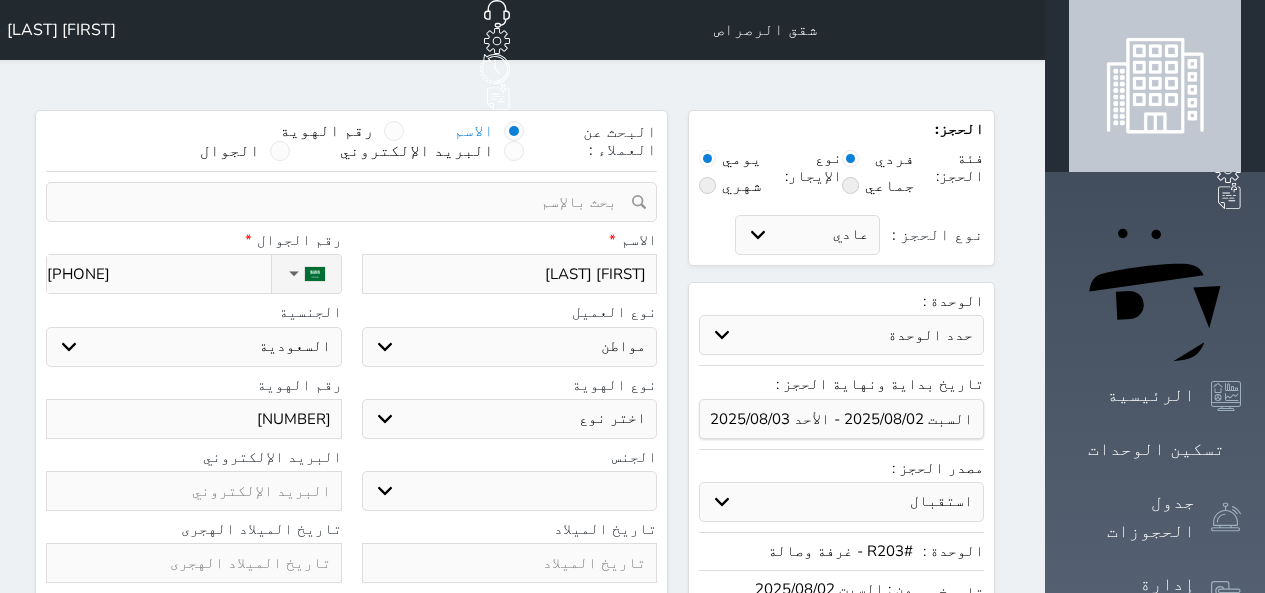 scroll, scrollTop: 593, scrollLeft: 0, axis: vertical 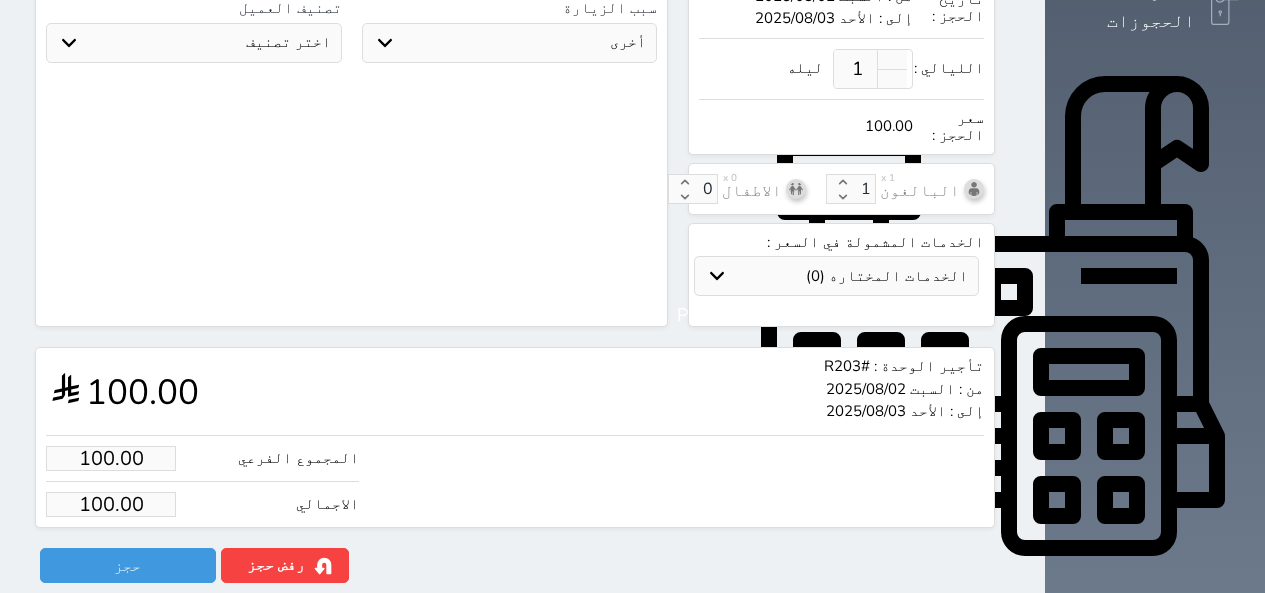 type on "[NUMBER]" 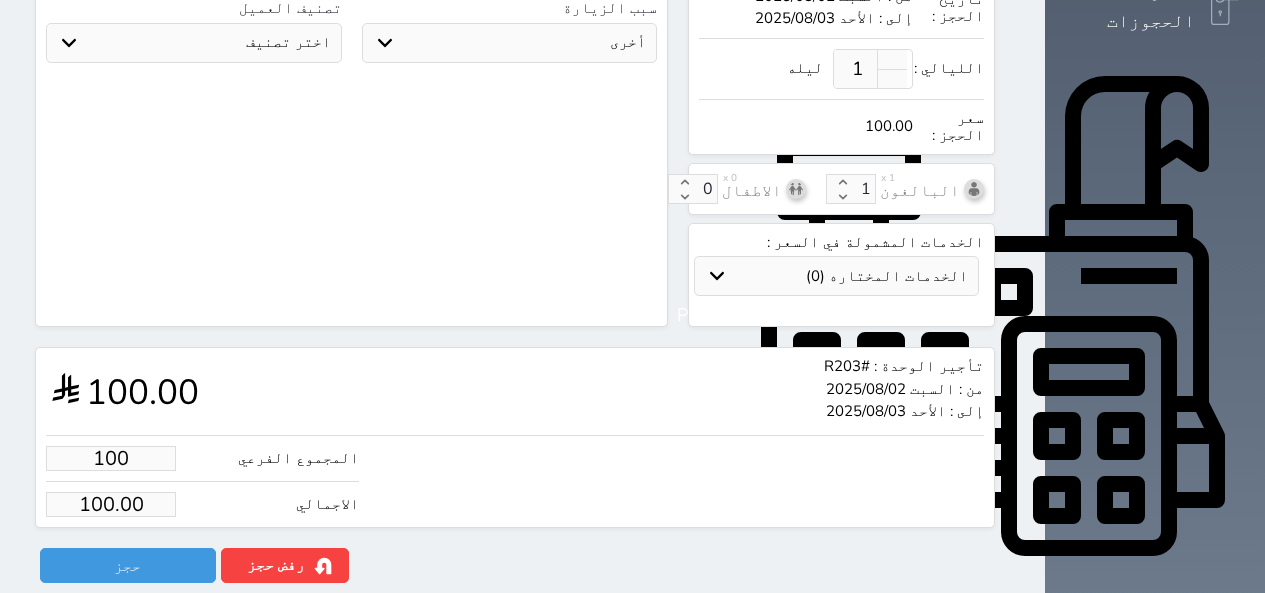 drag, startPoint x: 98, startPoint y: 408, endPoint x: 151, endPoint y: 404, distance: 53.15073 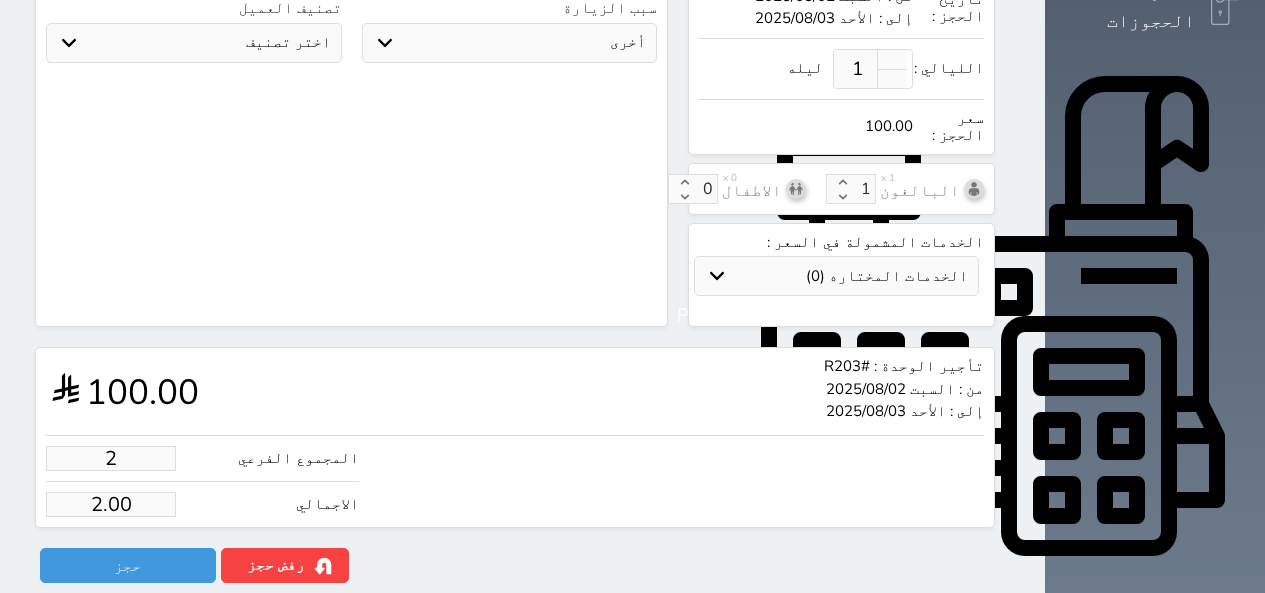 type on "23" 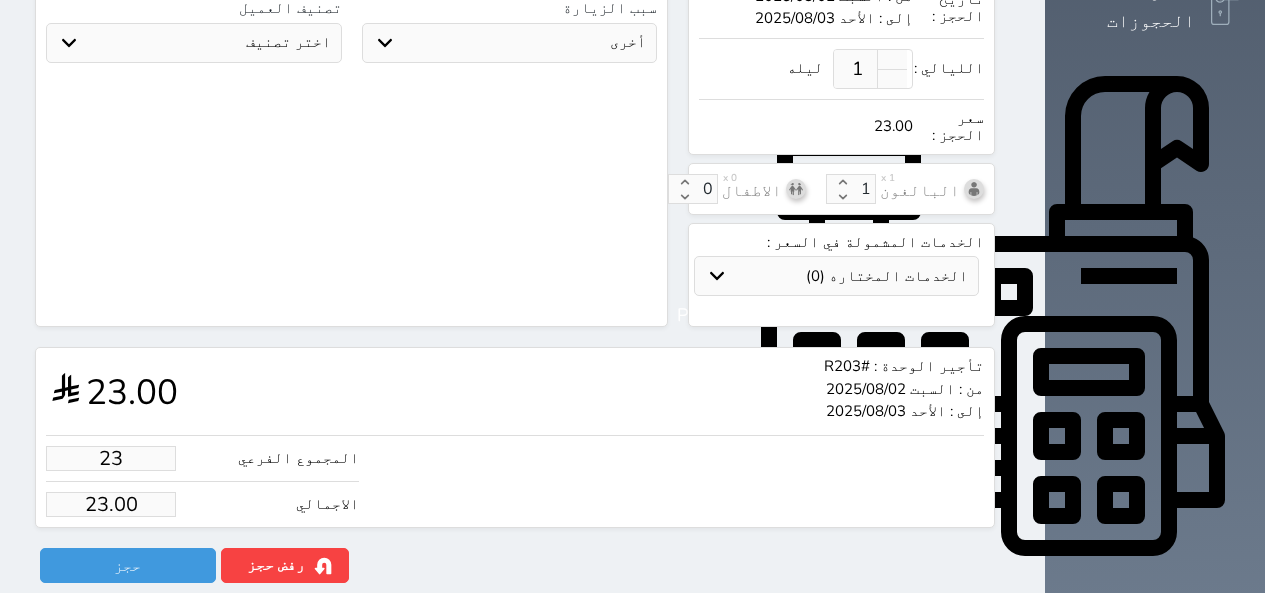 type on "230" 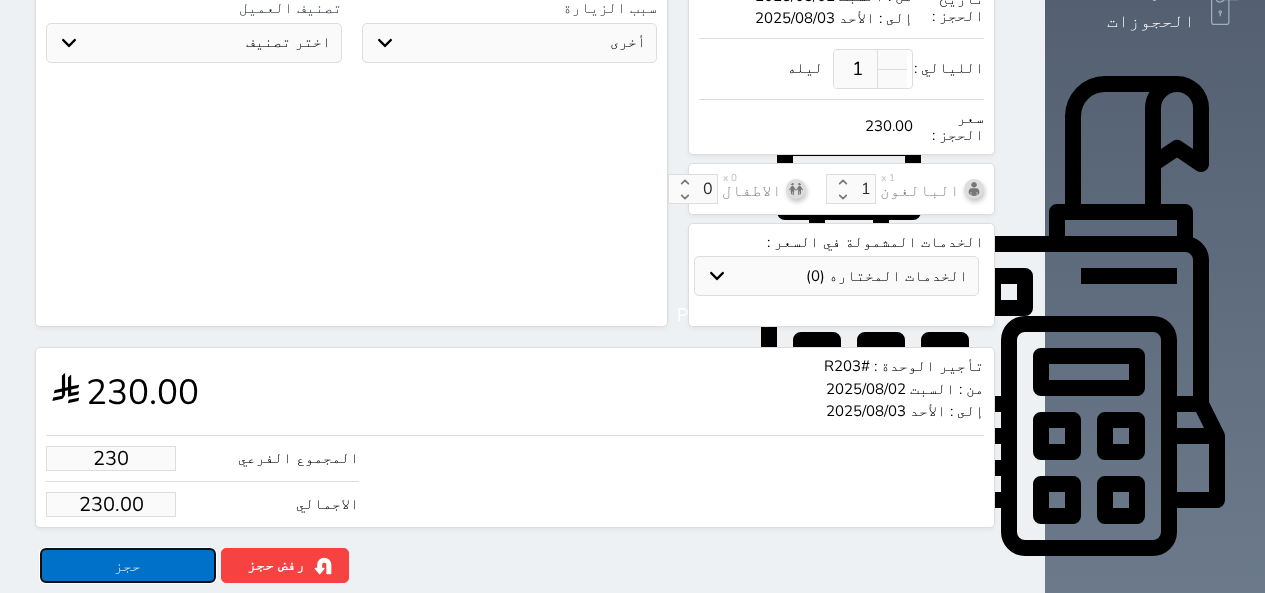 type on "230.00" 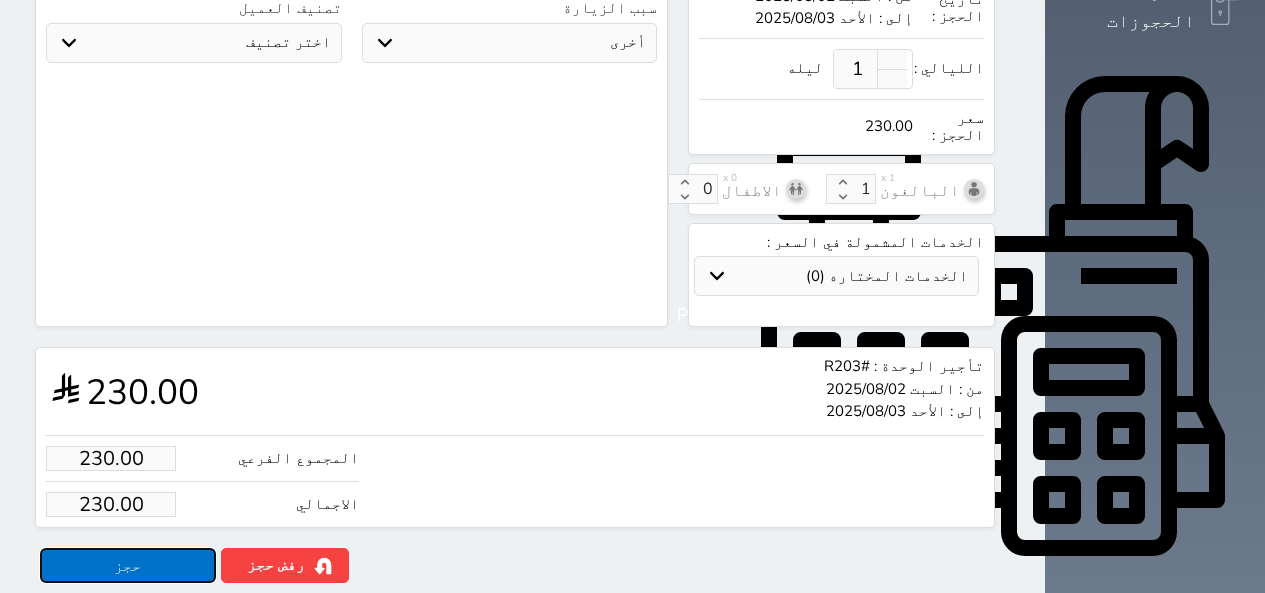 click on "حجز" at bounding box center (128, 565) 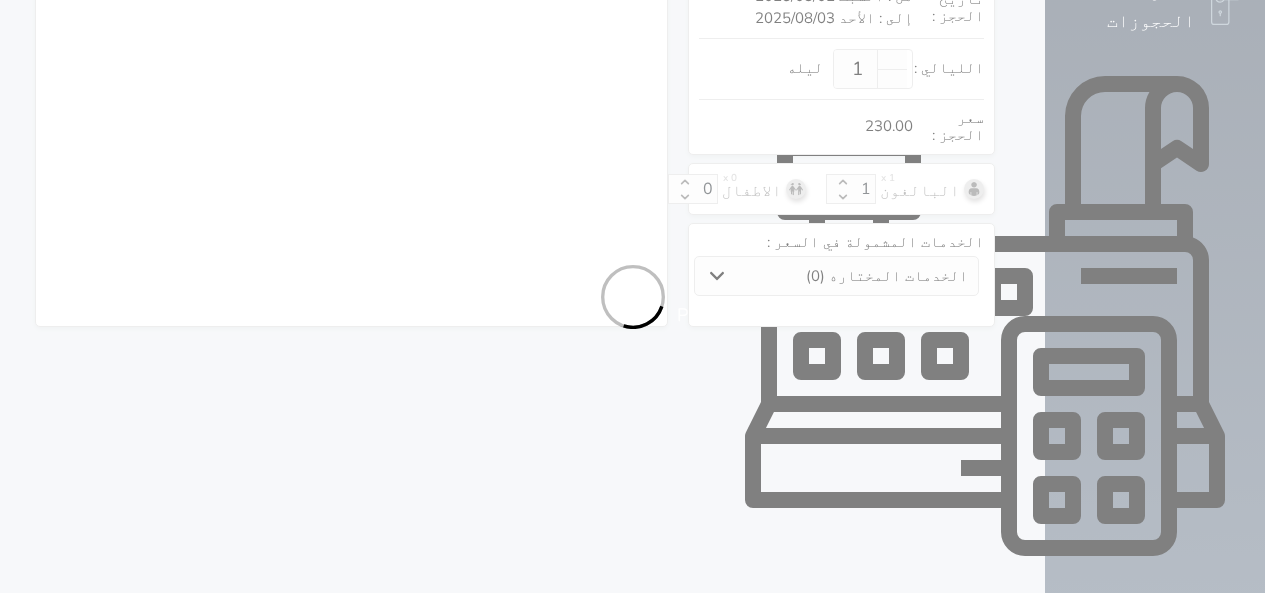 select on "1" 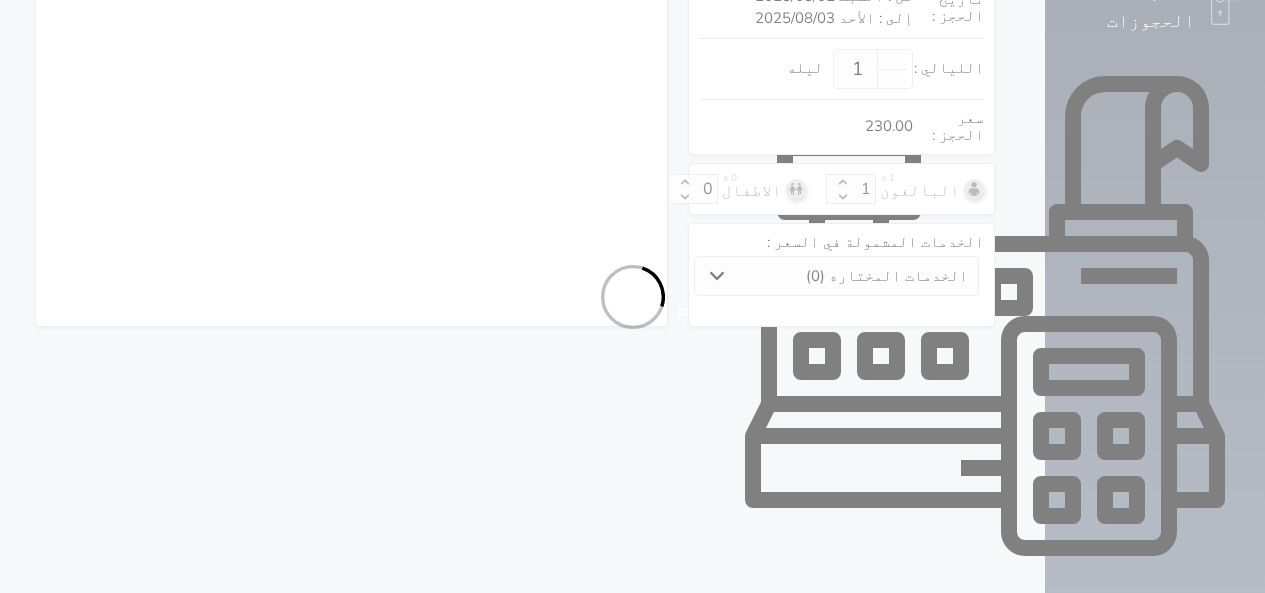 select on "113" 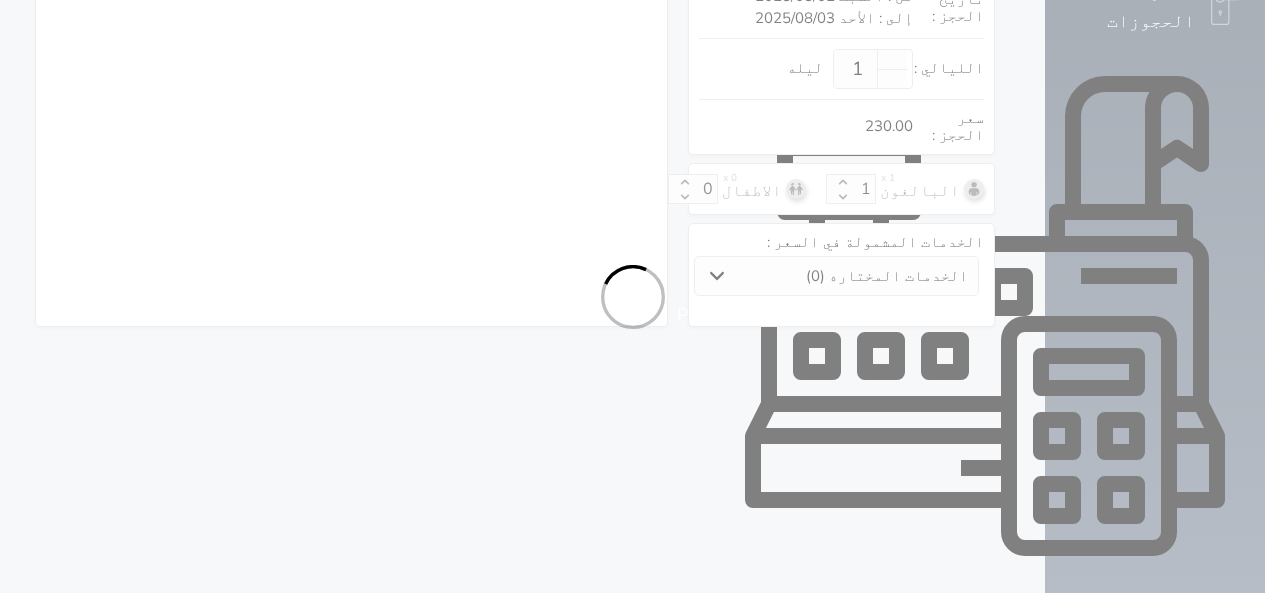 select 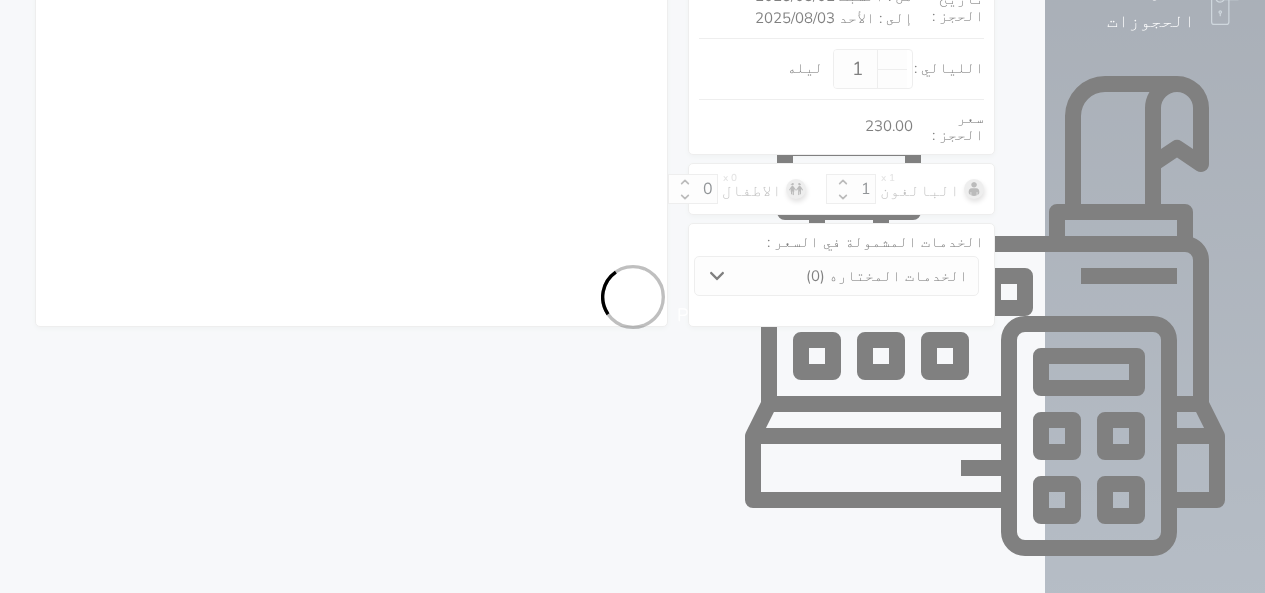 select on "7" 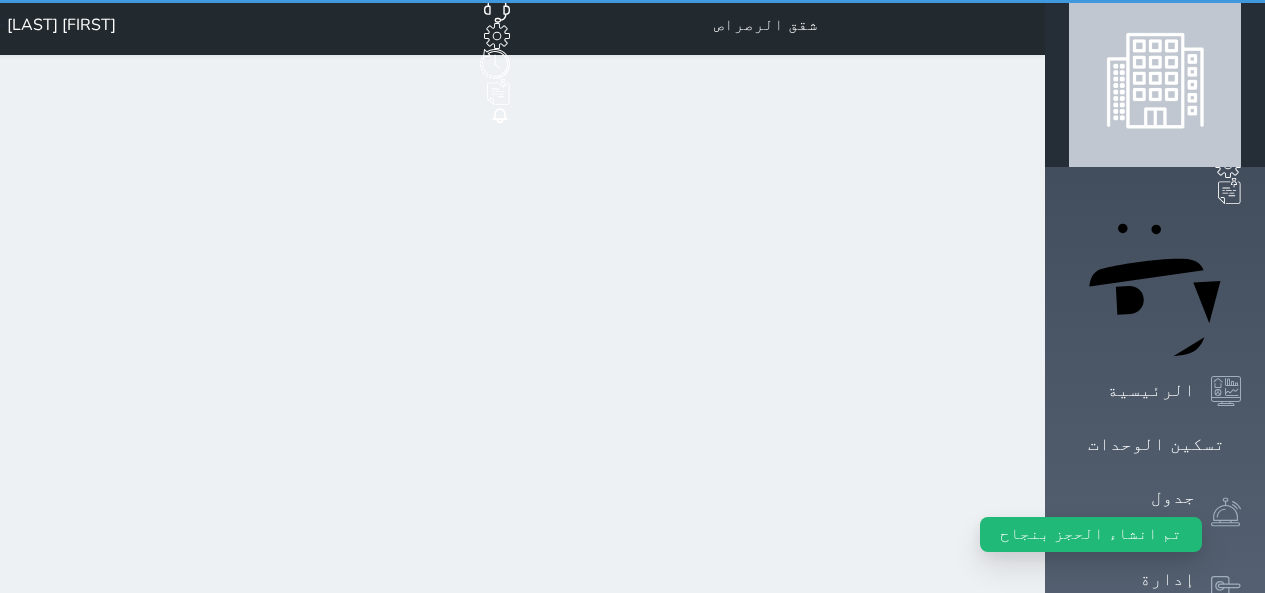scroll, scrollTop: 0, scrollLeft: 0, axis: both 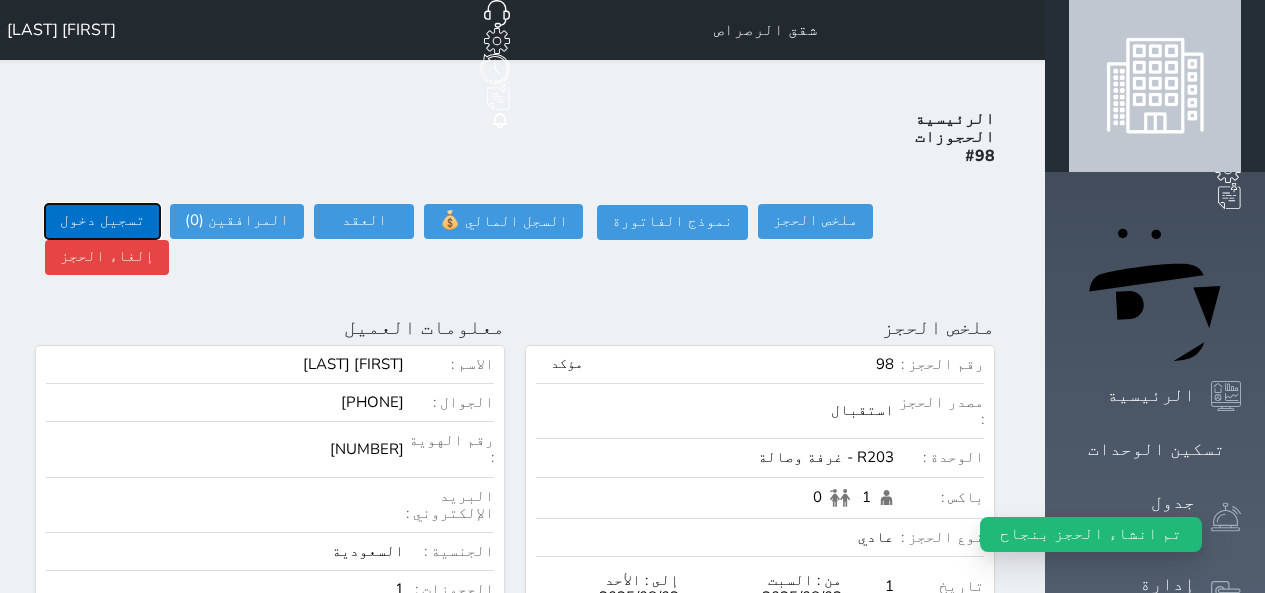 click on "تسجيل دخول" at bounding box center (102, 221) 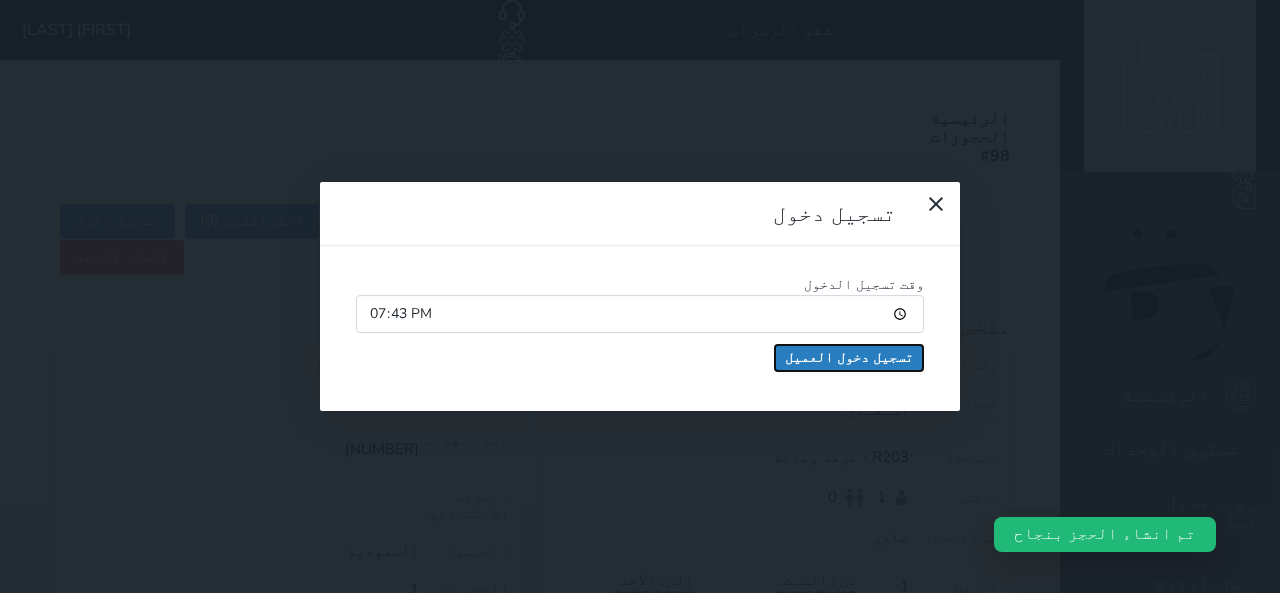 click on "تسجيل دخول العميل" at bounding box center (849, 358) 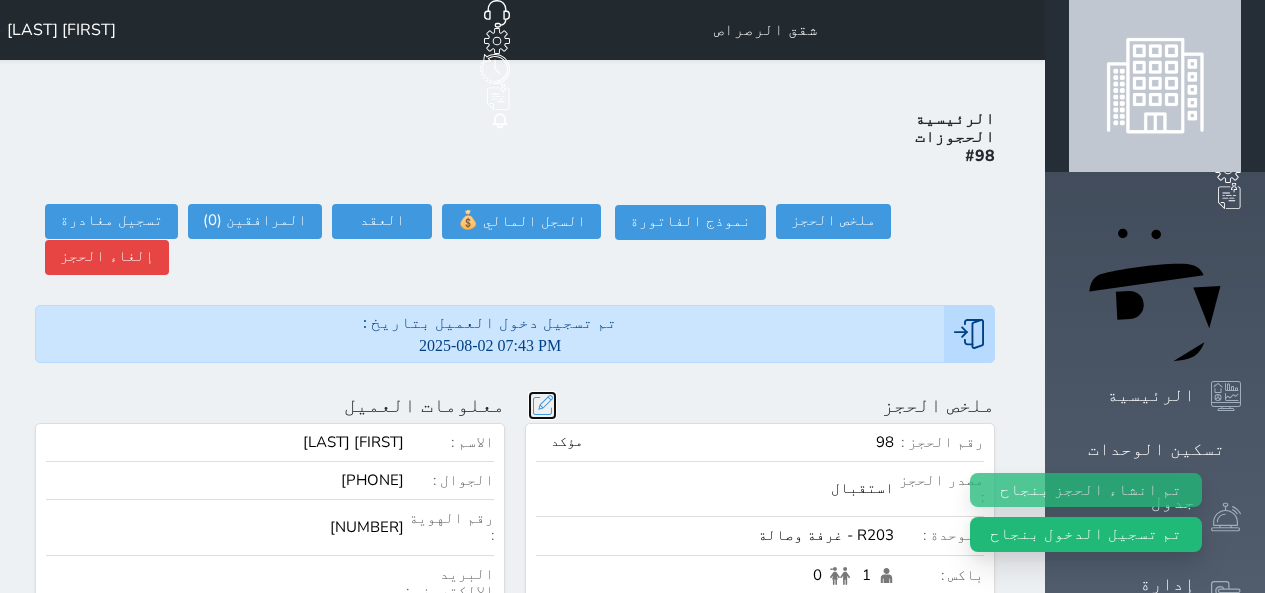 click at bounding box center (542, 405) 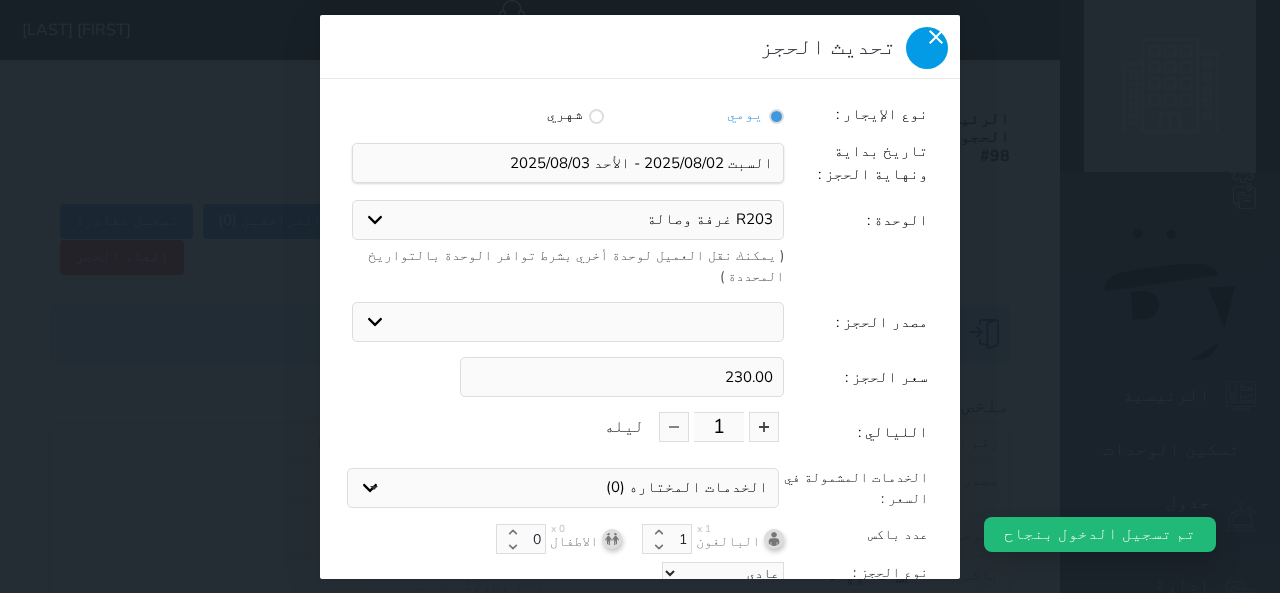 click 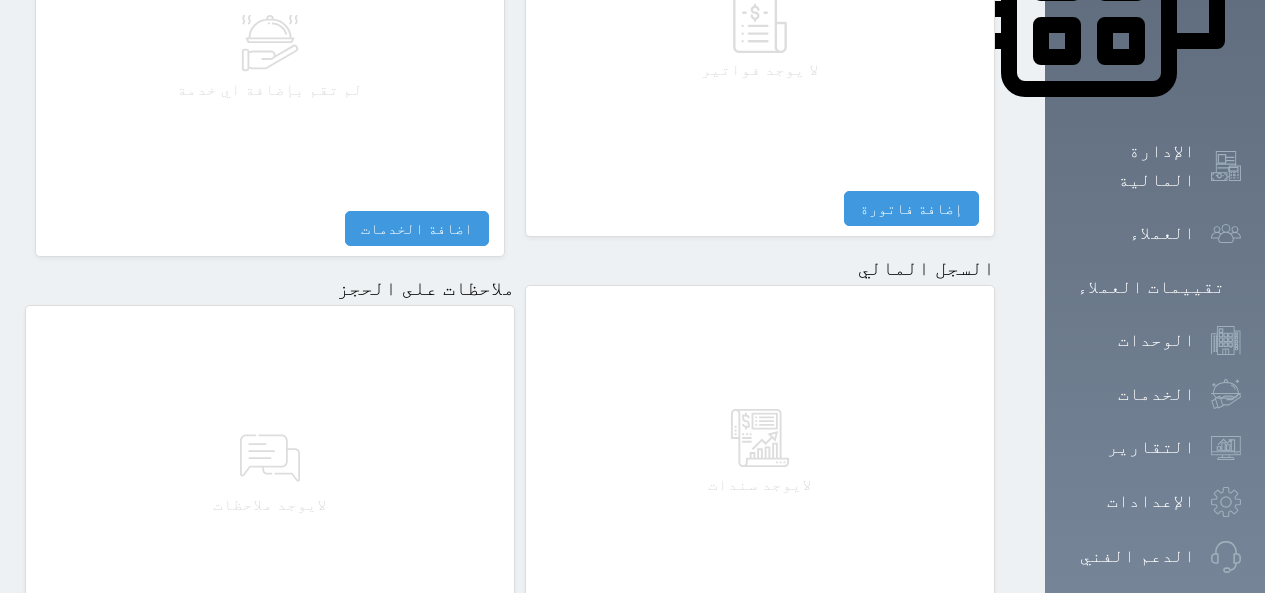 scroll, scrollTop: 1133, scrollLeft: 0, axis: vertical 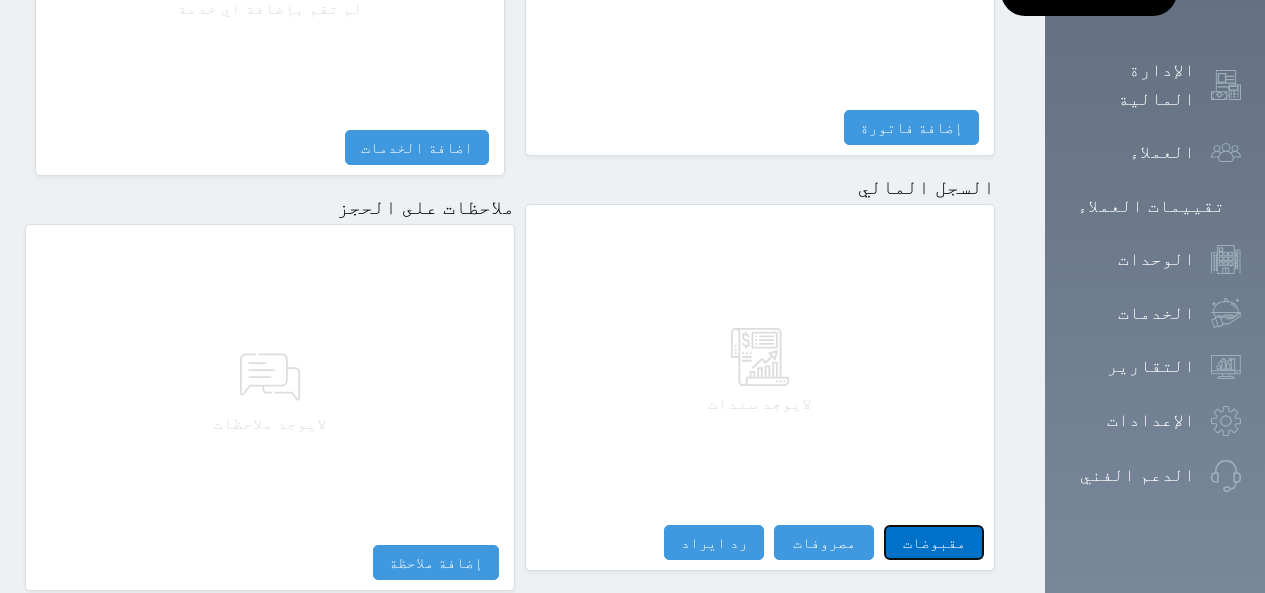 click on "مقبوضات" at bounding box center [934, 542] 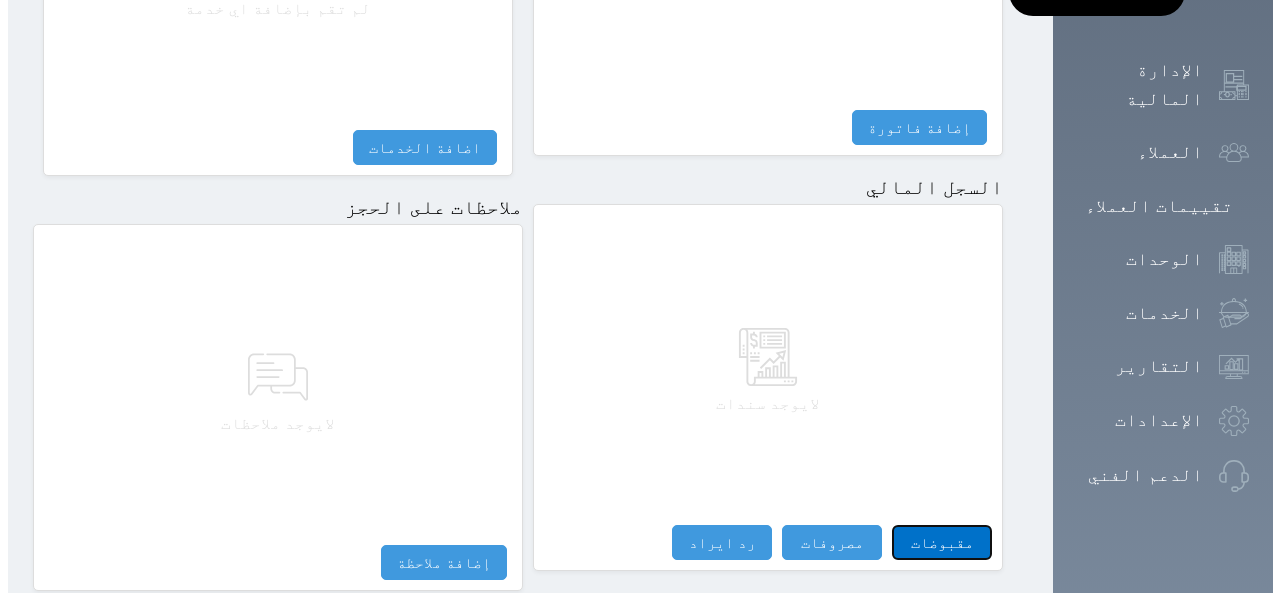 type 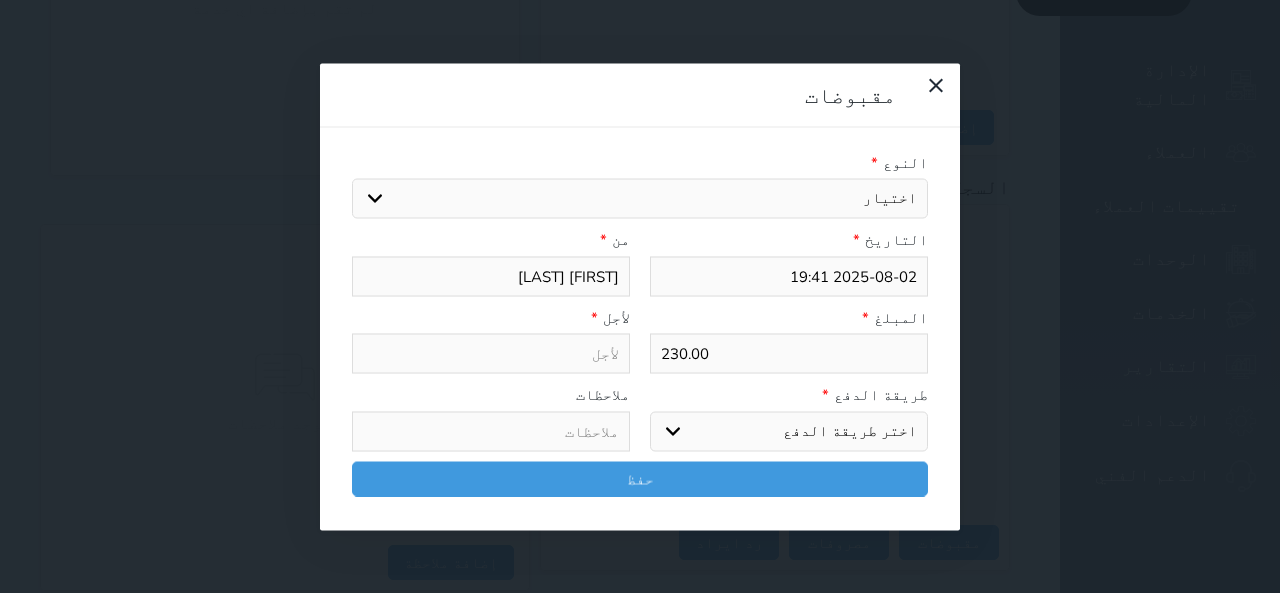 click on "اختيار   مقبوضات عامة قيمة إيجار فواتير تامين عربون لا ينطبق آخر مغسلة واي فاي - الإنترنت مواقف السيارات طعام الأغذية والمشروبات مشروبات المشروبات الباردة المشروبات الساخنة الإفطار غداء عشاء مخبز و كعك حمام سباحة الصالة الرياضية سبا و خدمات الجمال اختيار وإسقاط (خدمات النقل) ميني بار كابل - تلفزيون سرير إضافي تصفيف الشعر التسوق خدمات الجولات السياحية المنظمة خدمات الدليل السياحي" at bounding box center [640, 199] 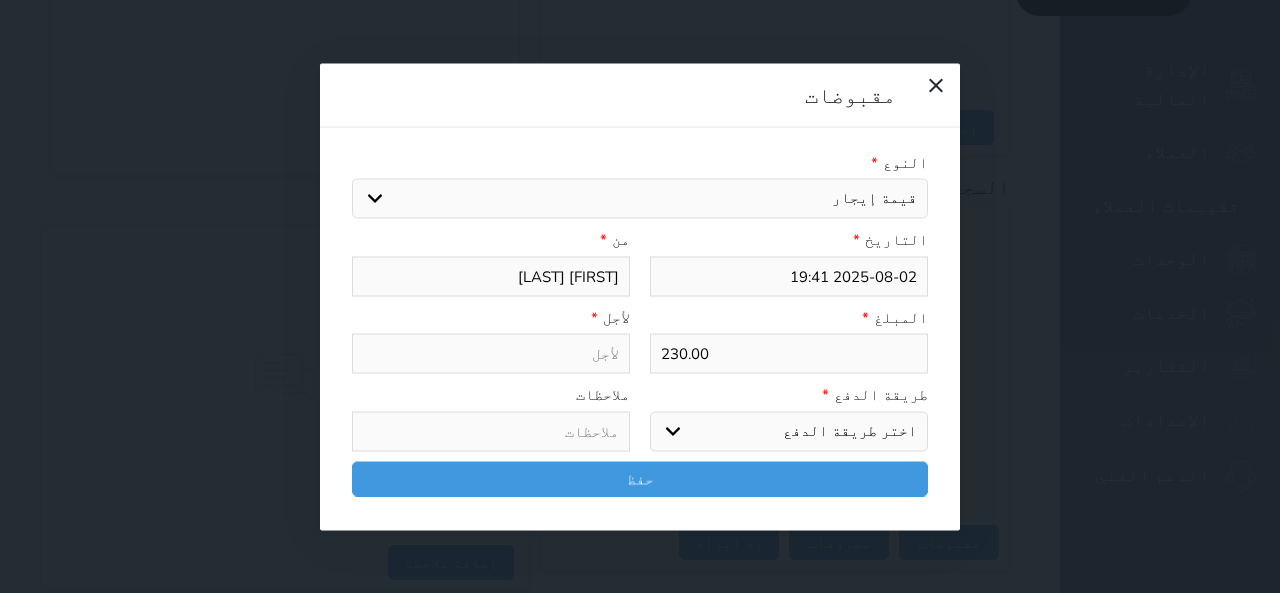 click on "اختيار   مقبوضات عامة قيمة إيجار فواتير تامين عربون لا ينطبق آخر مغسلة واي فاي - الإنترنت مواقف السيارات طعام الأغذية والمشروبات مشروبات المشروبات الباردة المشروبات الساخنة الإفطار غداء عشاء مخبز و كعك حمام سباحة الصالة الرياضية سبا و خدمات الجمال اختيار وإسقاط (خدمات النقل) ميني بار كابل - تلفزيون سرير إضافي تصفيف الشعر التسوق خدمات الجولات السياحية المنظمة خدمات الدليل السياحي" at bounding box center (640, 199) 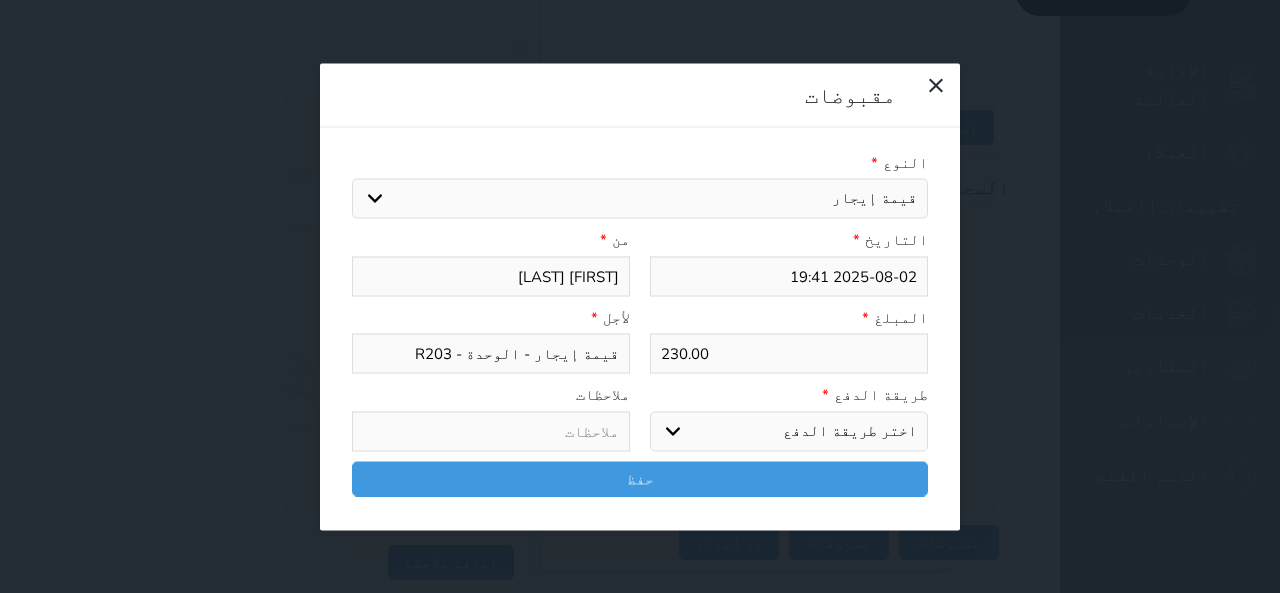 click on "اختر طريقة الدفع   دفع نقدى   تحويل بنكى   مدى   بطاقة ائتمان   آجل" at bounding box center (789, 431) 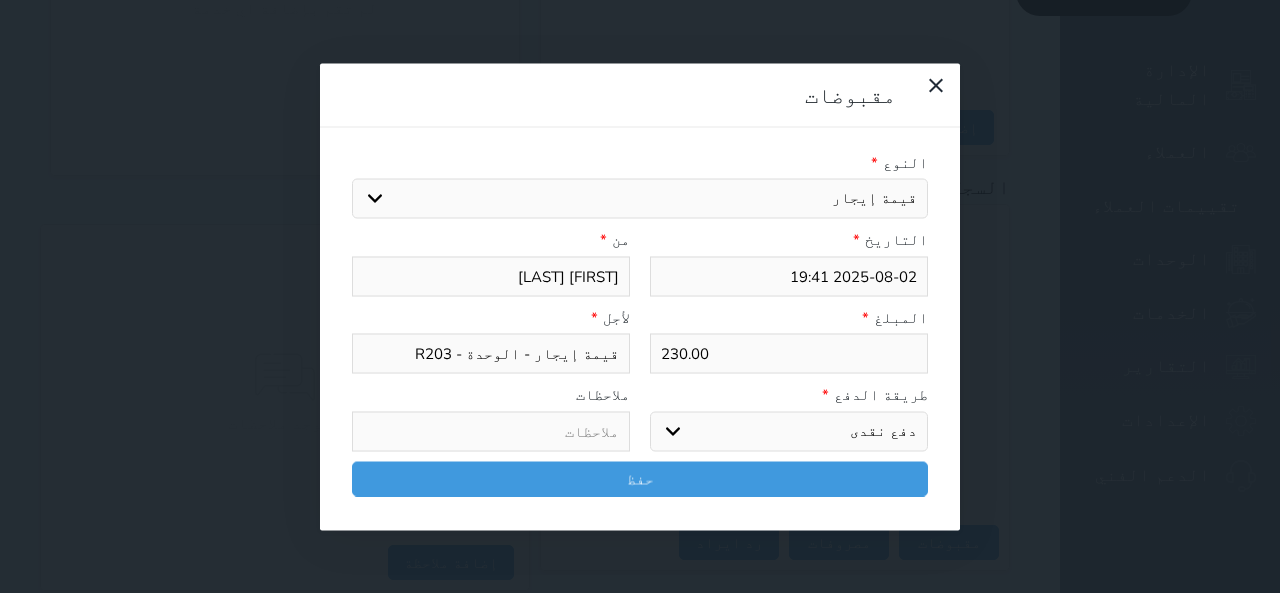 click on "اختر طريقة الدفع   دفع نقدى   تحويل بنكى   مدى   بطاقة ائتمان   آجل" at bounding box center [789, 431] 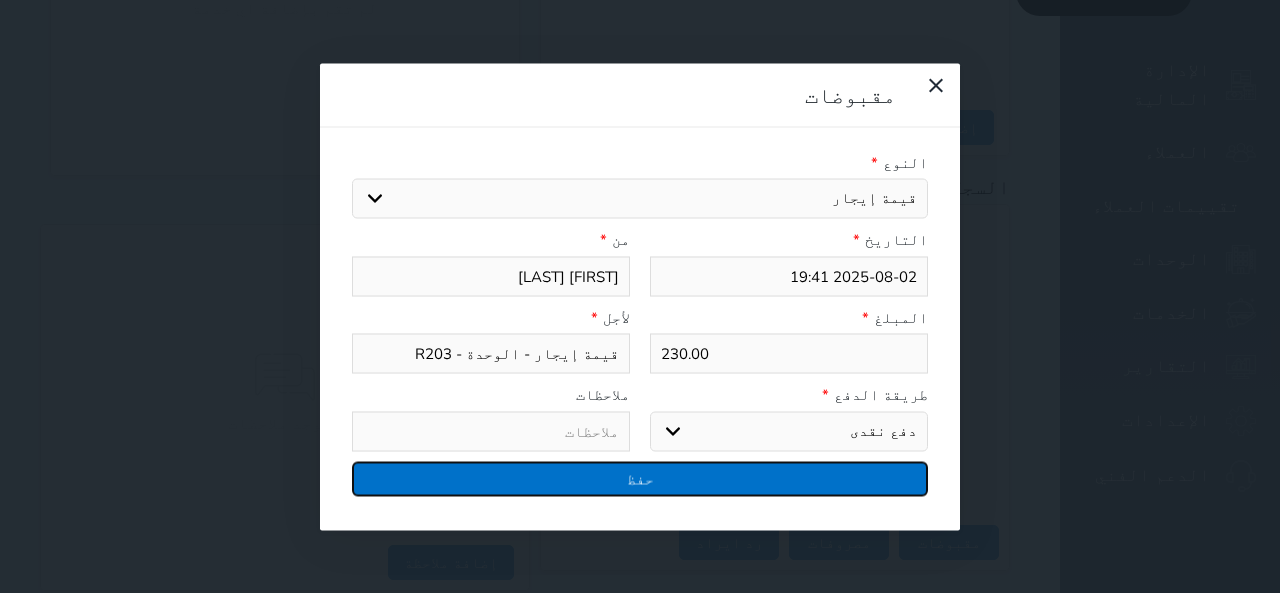 click on "حفظ" at bounding box center [640, 478] 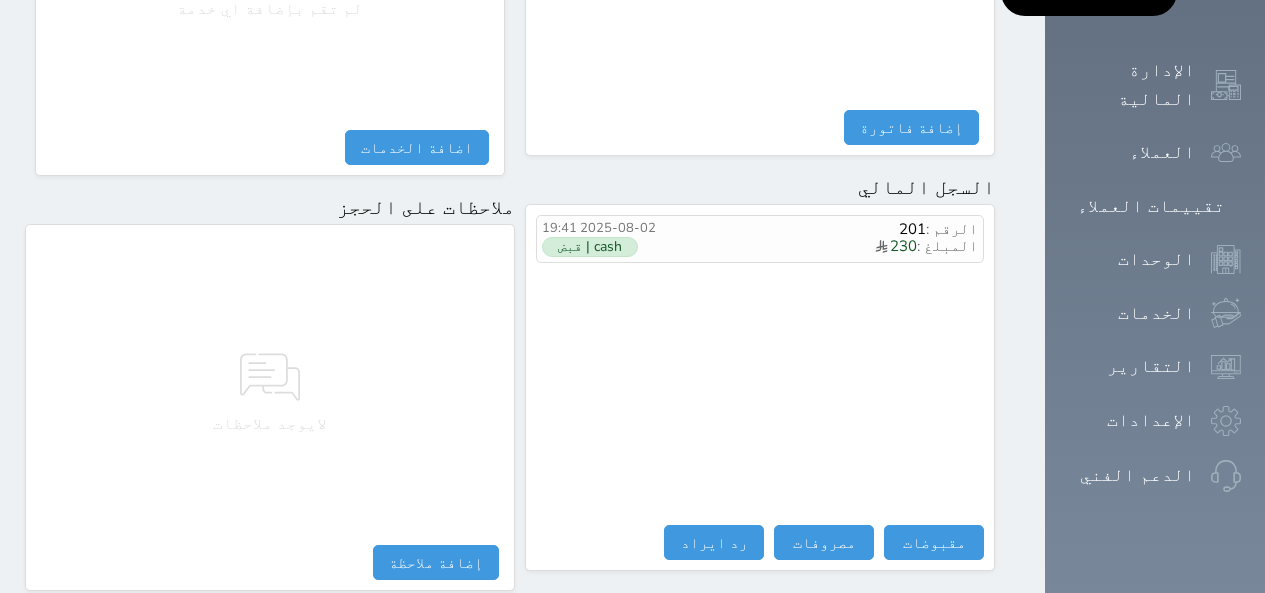 scroll, scrollTop: 0, scrollLeft: 0, axis: both 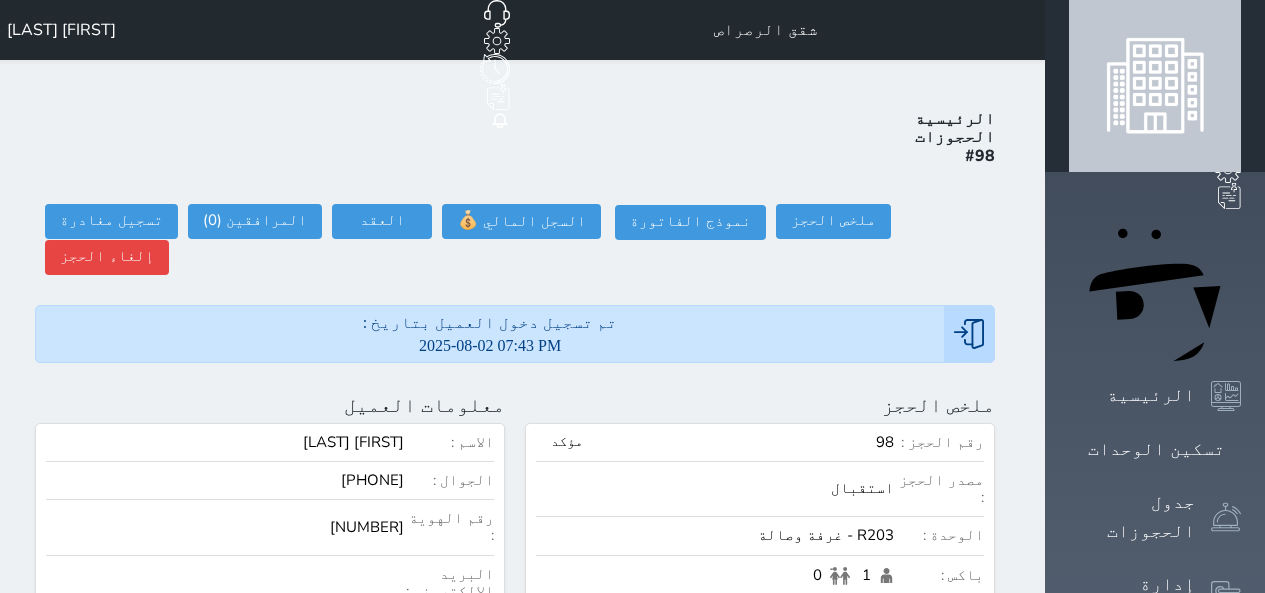 click on "[FIRST] [LAST]" at bounding box center (61, 30) 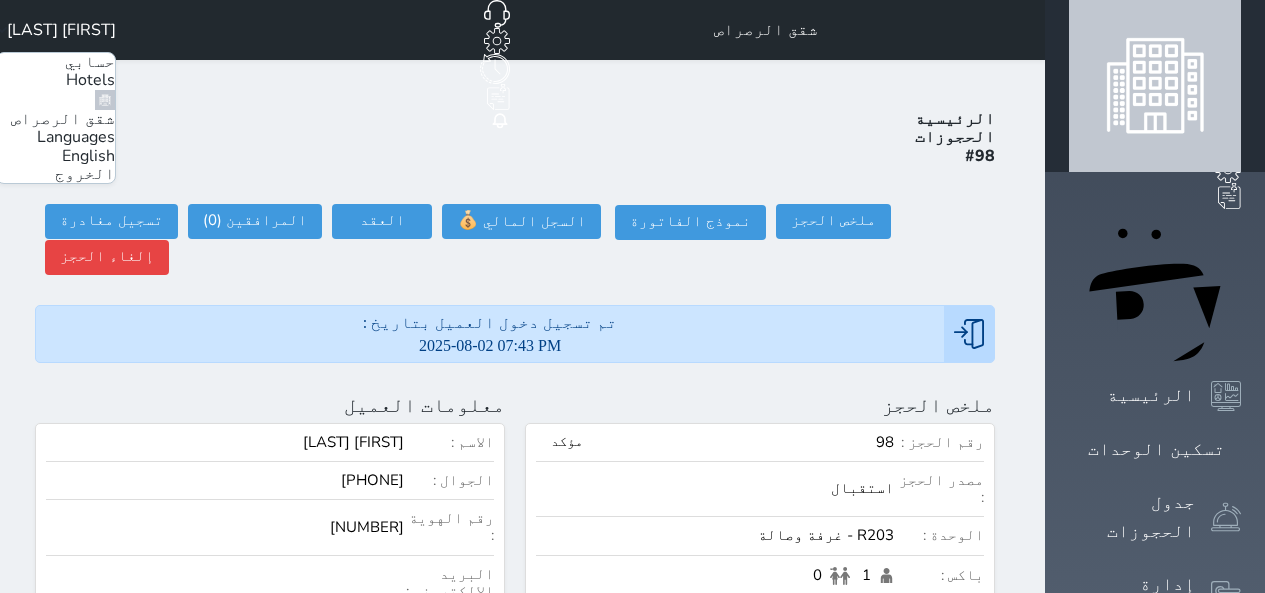 click on "الخروج" at bounding box center (85, 174) 